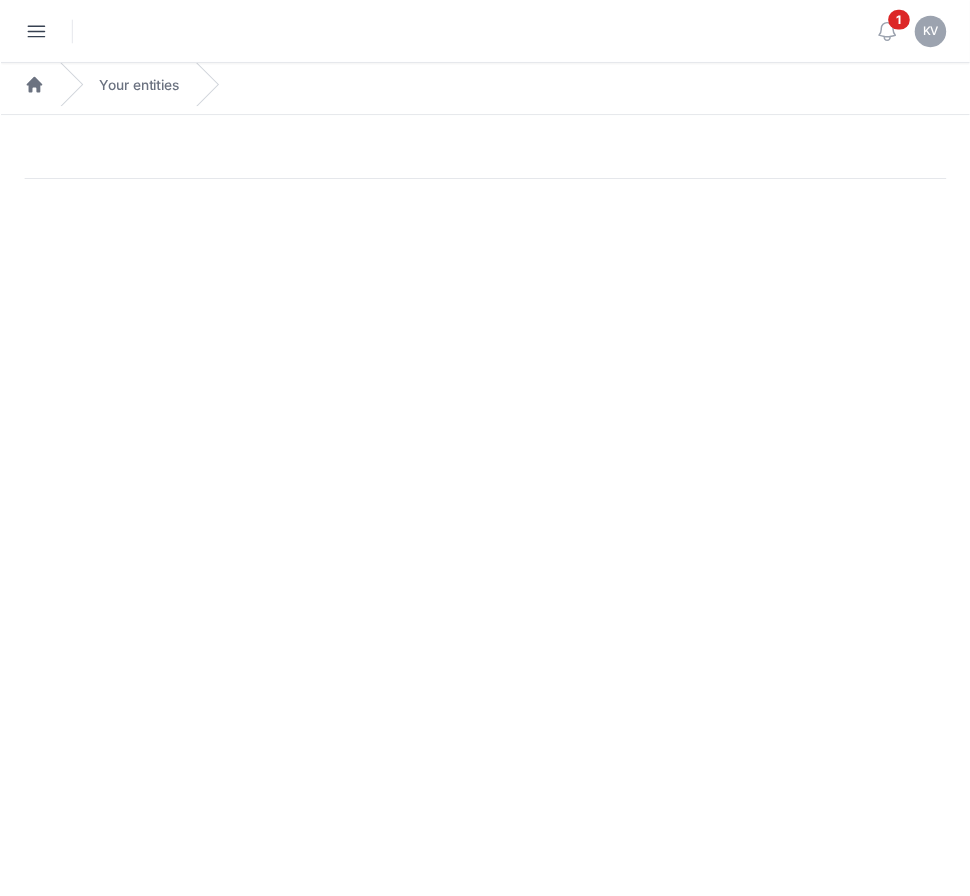 scroll, scrollTop: 0, scrollLeft: 0, axis: both 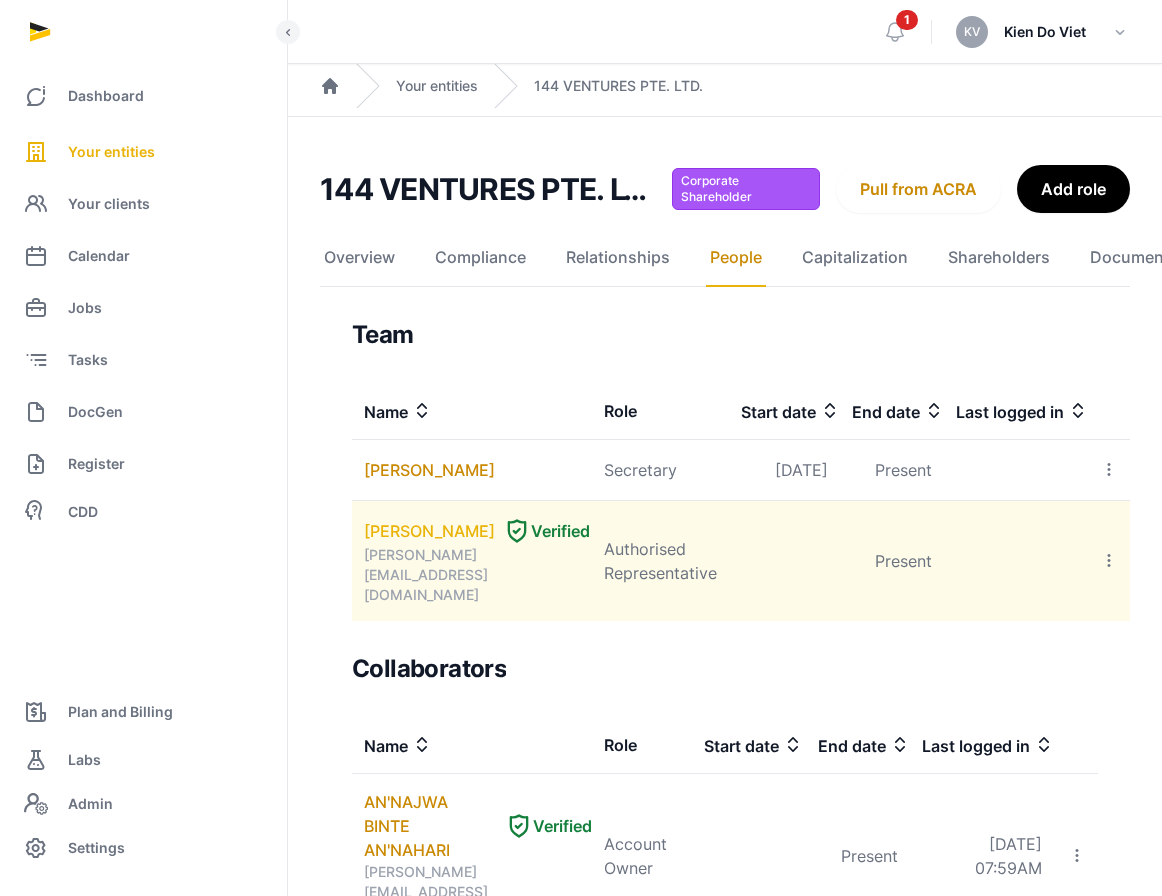 click on "[PERSON_NAME]" at bounding box center (429, 531) 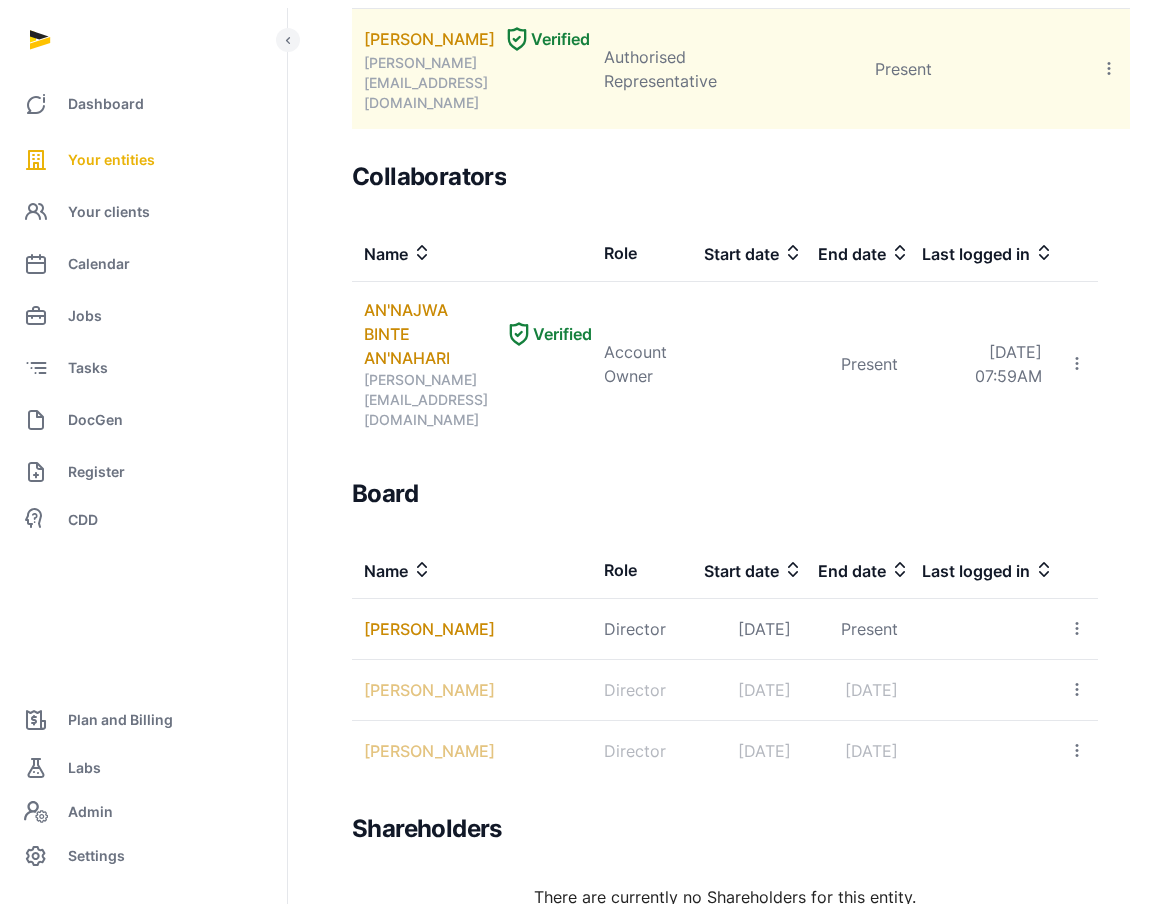 scroll, scrollTop: 533, scrollLeft: 0, axis: vertical 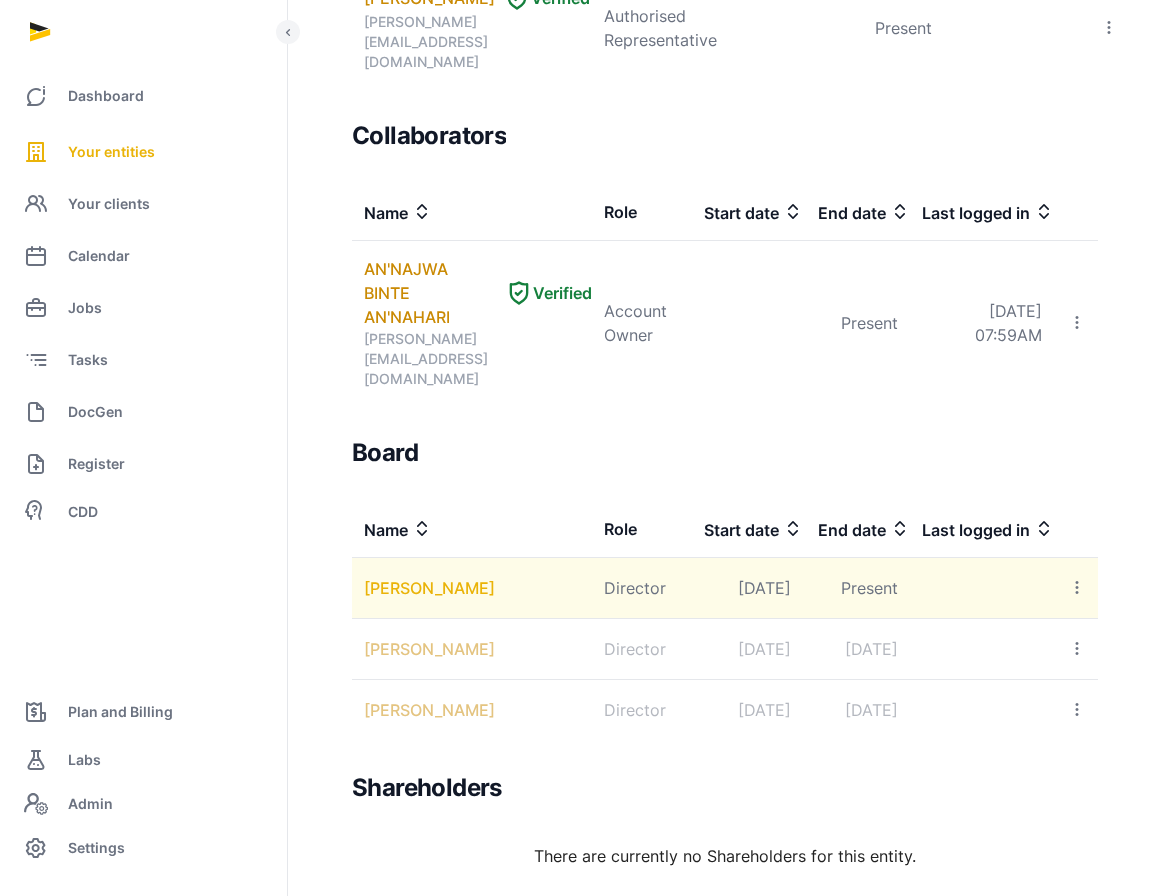click on "[PERSON_NAME]" at bounding box center [429, 588] 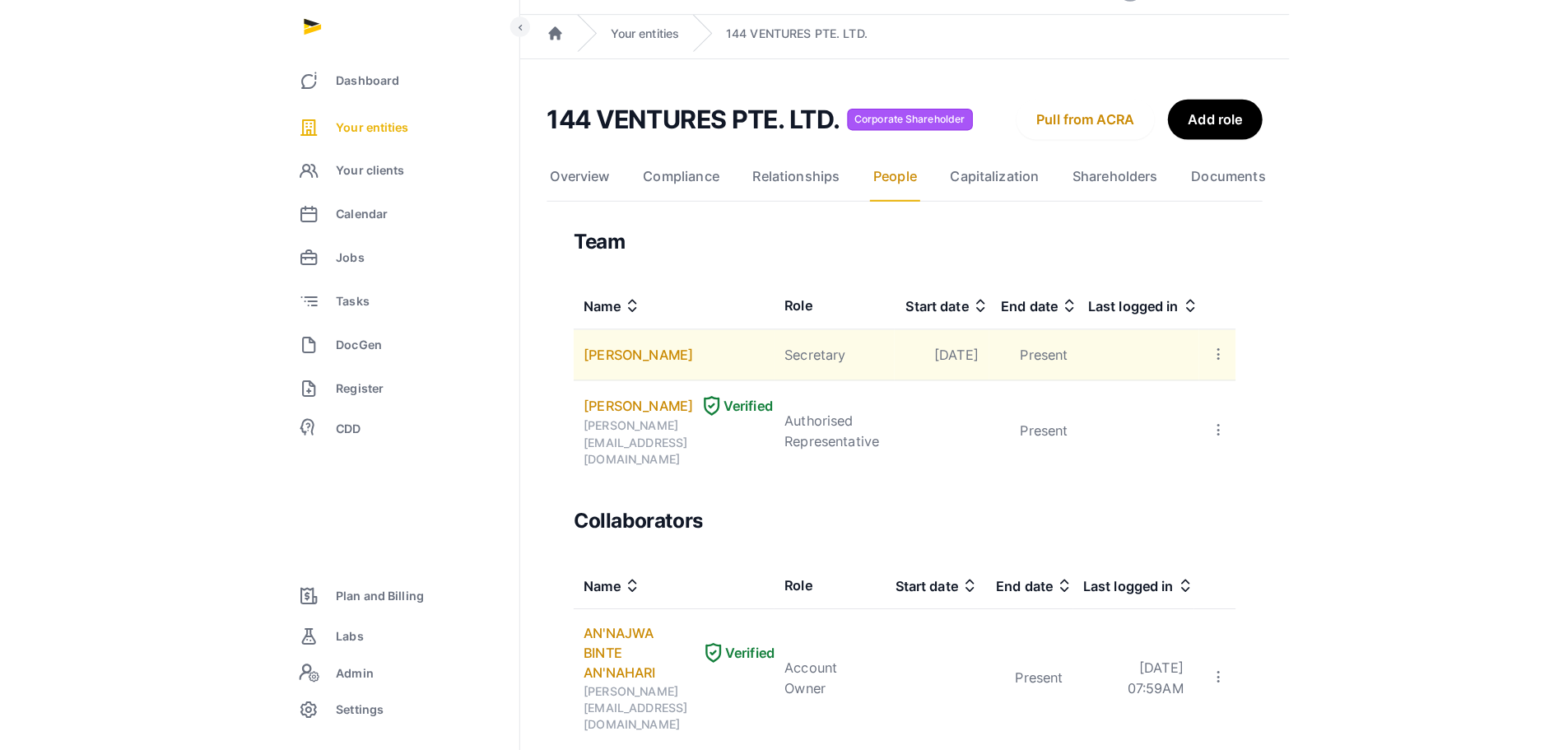 scroll, scrollTop: 0, scrollLeft: 0, axis: both 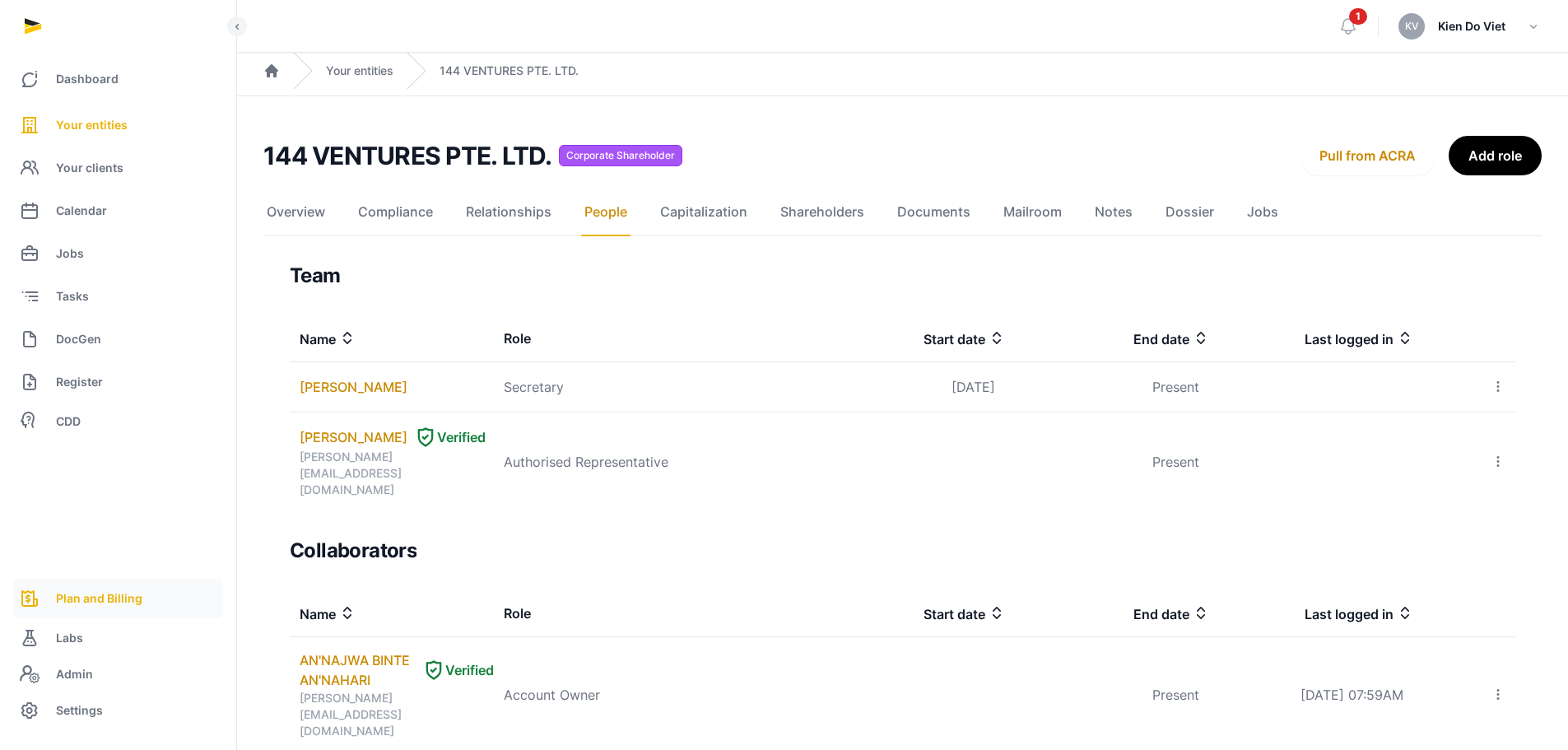 click on "Plan and Billing" at bounding box center [99, 599] 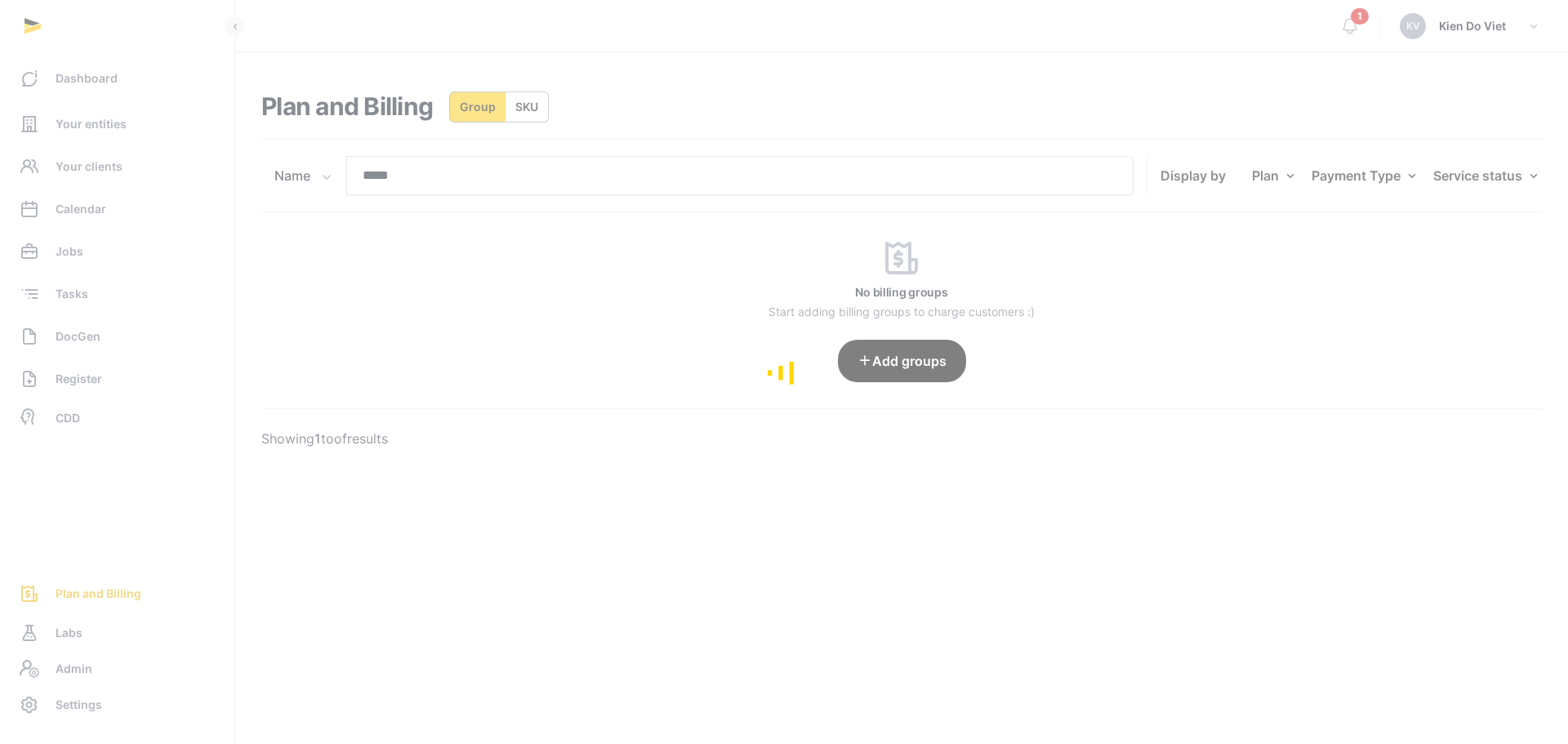 click at bounding box center (784, 372) 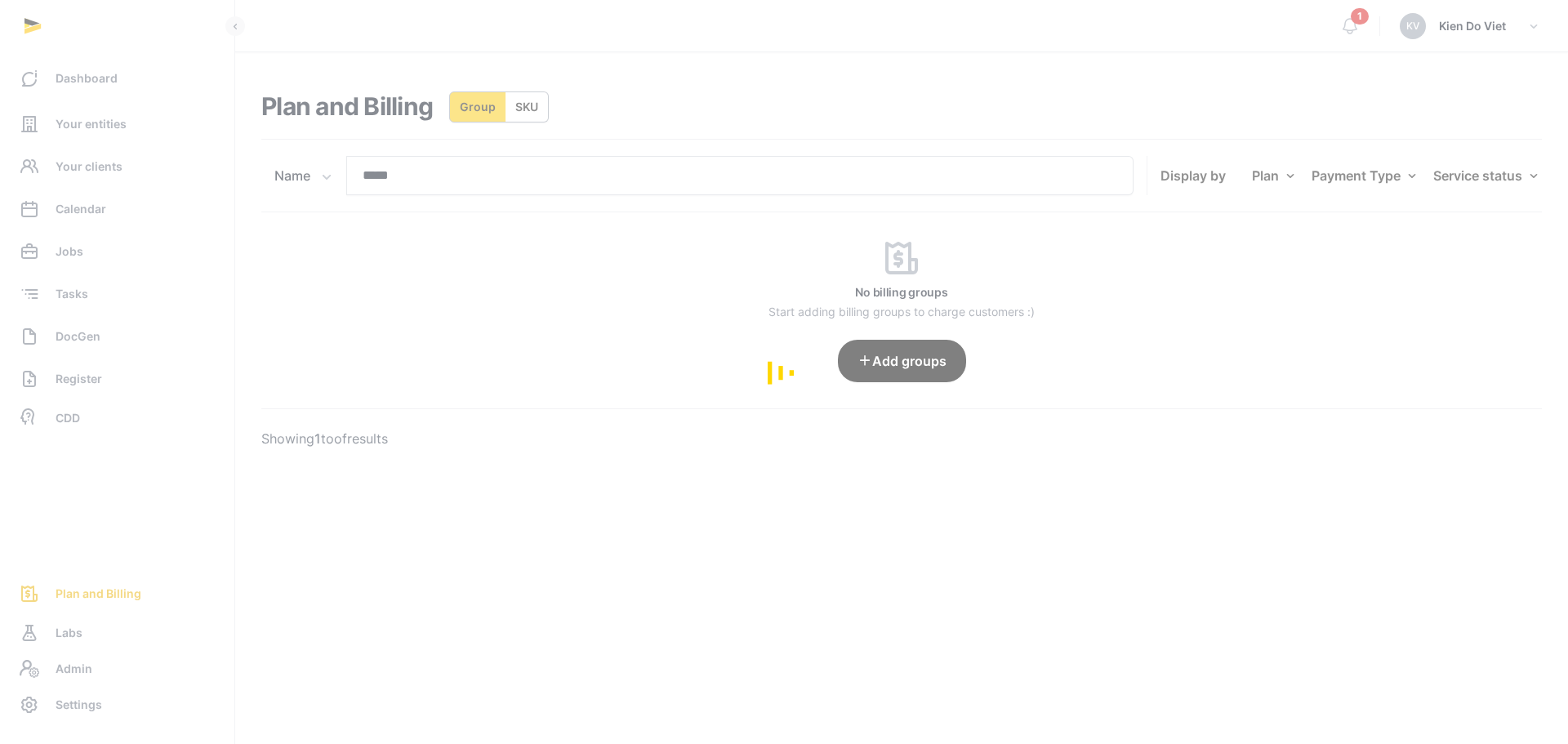 click on "Dashboard Your entities Your clients Calendar Jobs Tasks DocGen Register CDD Plan and Billing Labs Admin Settings Open sidebar 1 [PERSON_NAME] Do Viet Plan and Billing  Group   SKU  Name  Name Email ***** Search Display by  Plan  All plans  Payment Type  All Xero Stripe  Service status  All Active Pending Paused Failed Cancelled No billing groups Start adding billing groups to charge customers :)  Add groups   Showing  1  to   of   results" at bounding box center (784, 372) 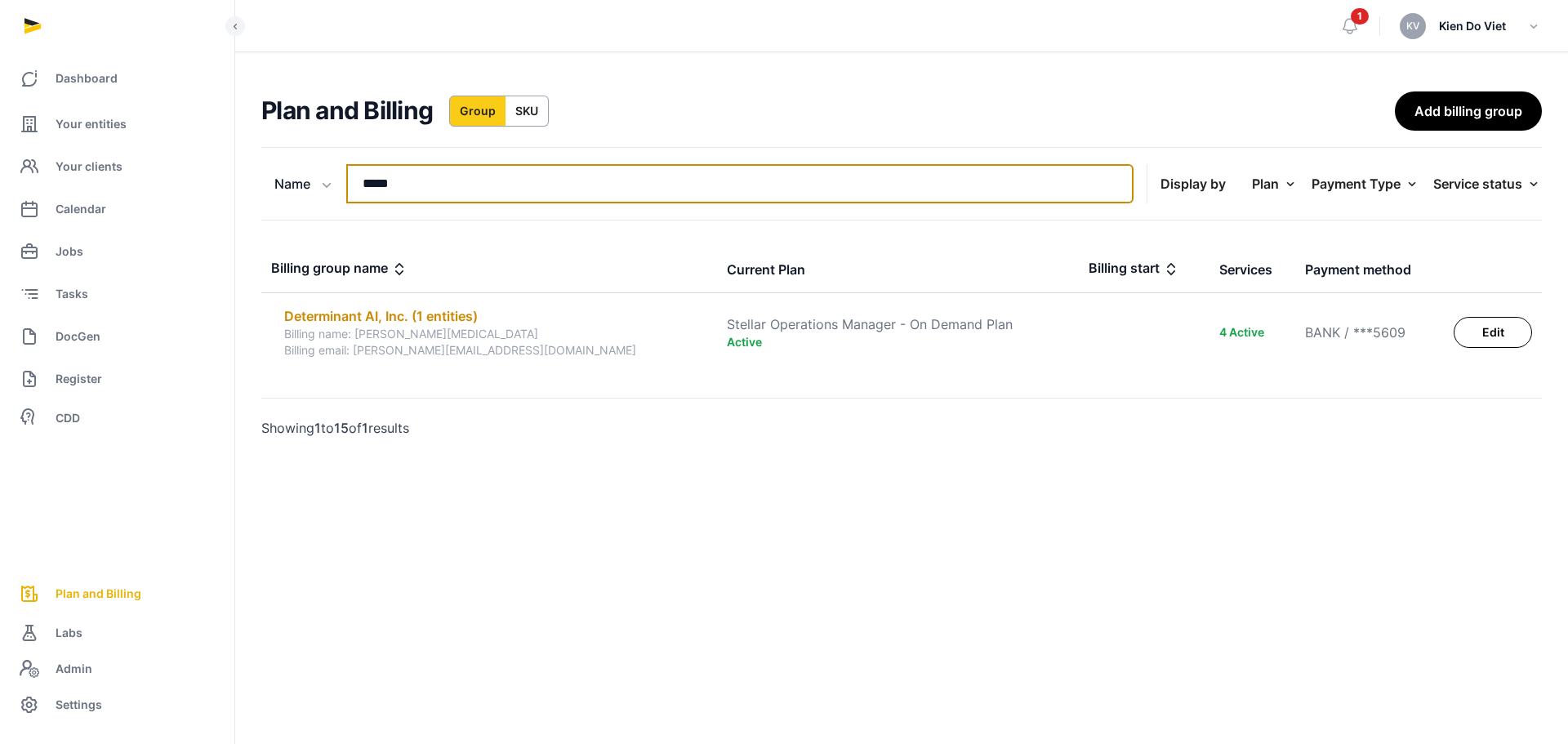 click on "*****" at bounding box center (740, 184) 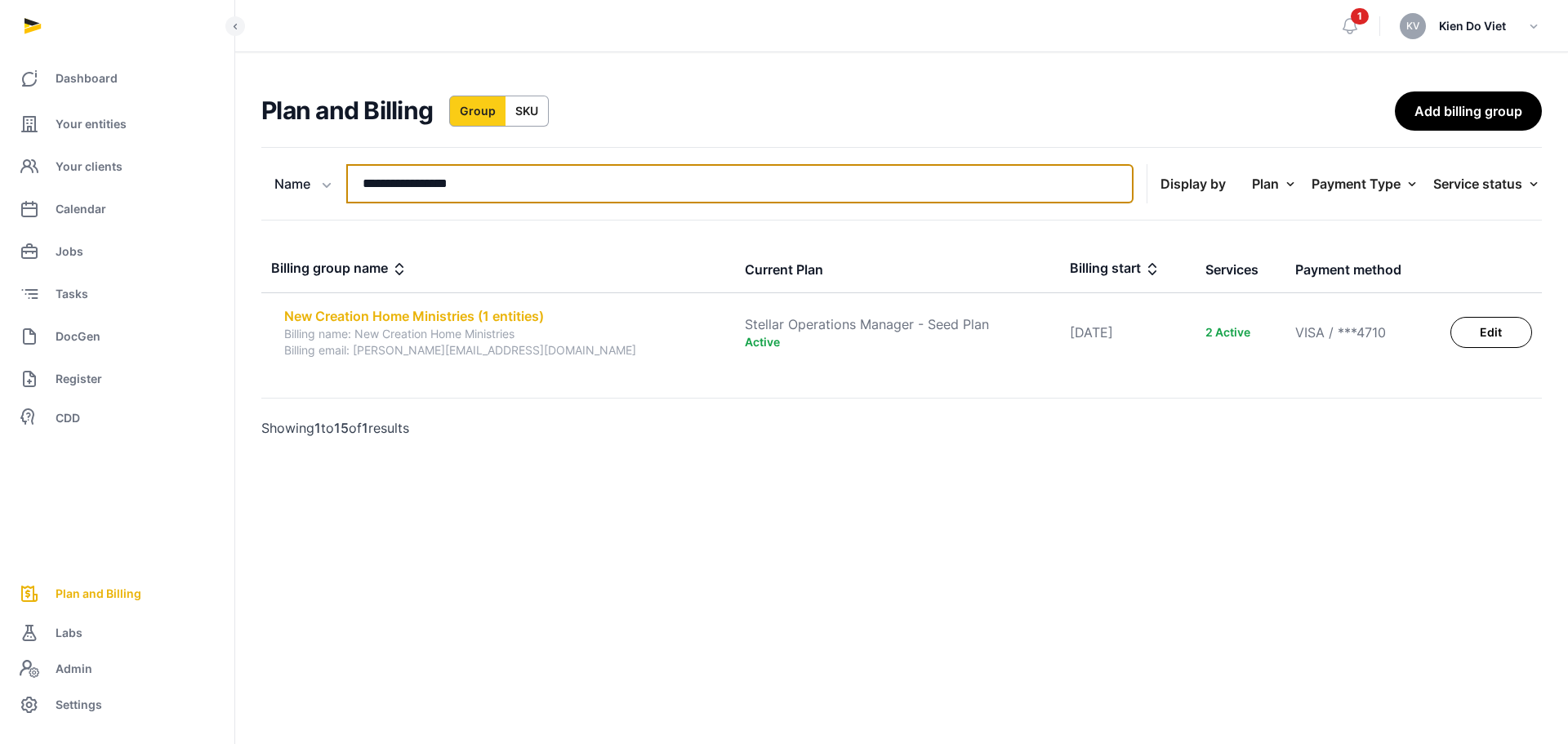type on "**********" 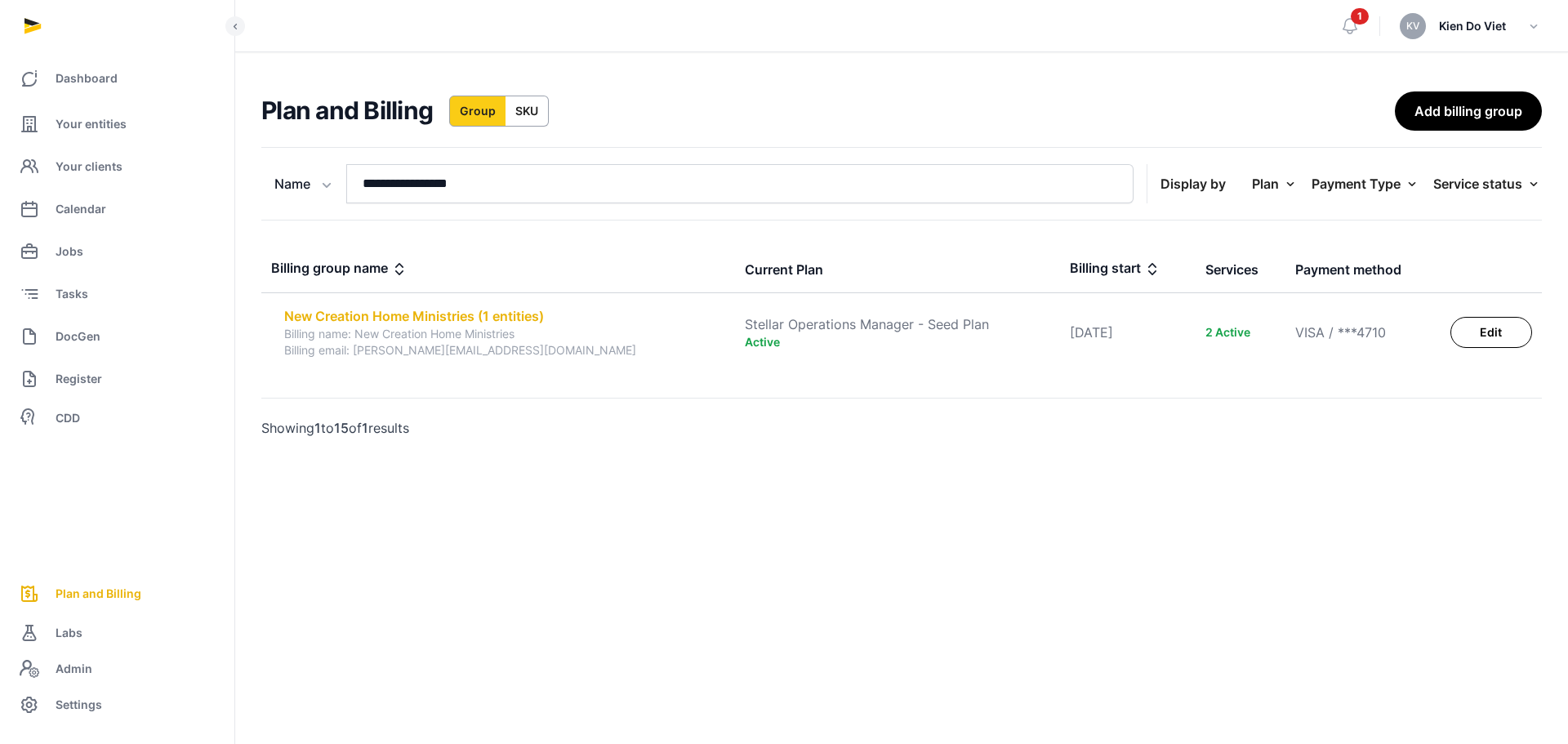 click on "New Creation Home Ministries (1 entities)" at bounding box center (505, 316) 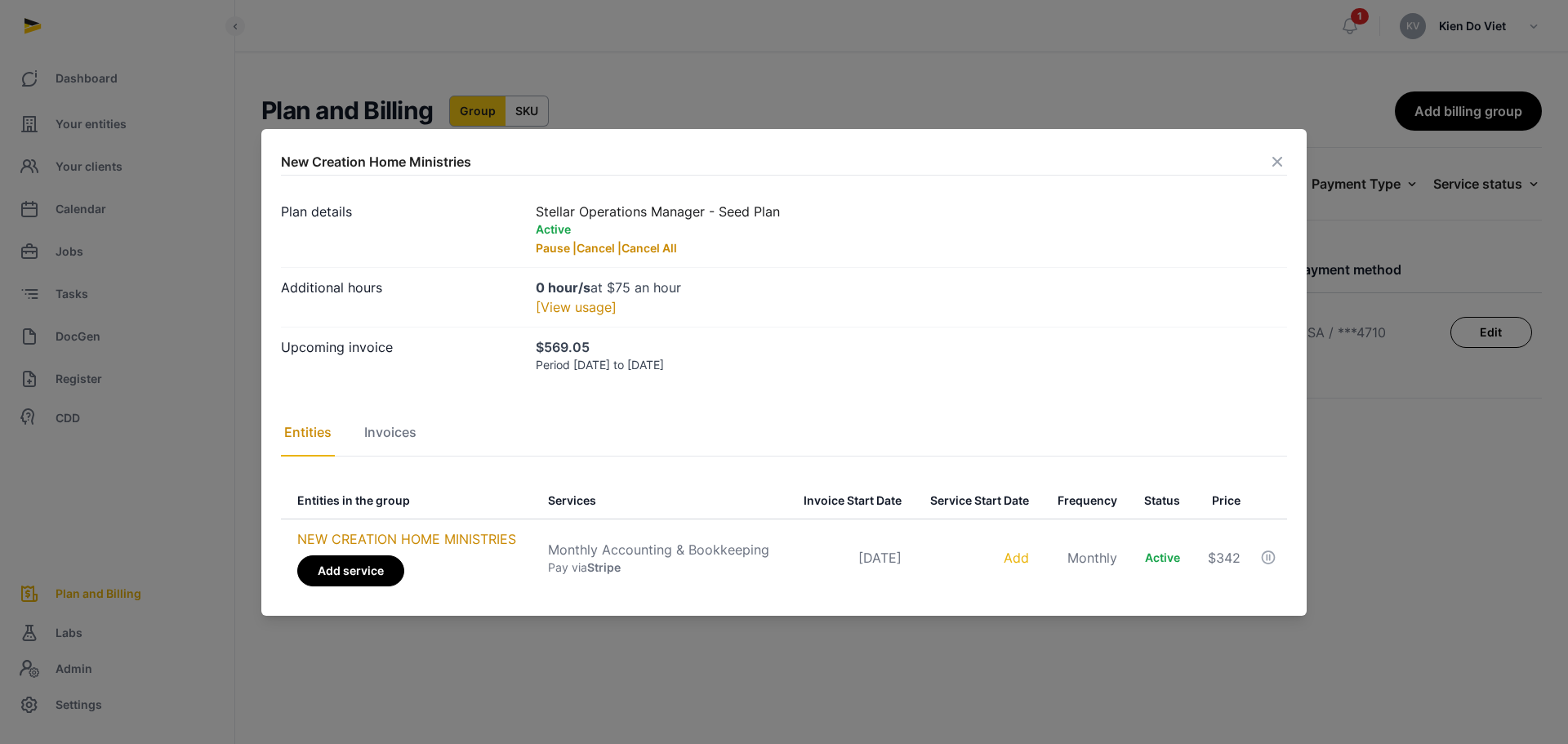 click on "Add service" at bounding box center (350, 571) 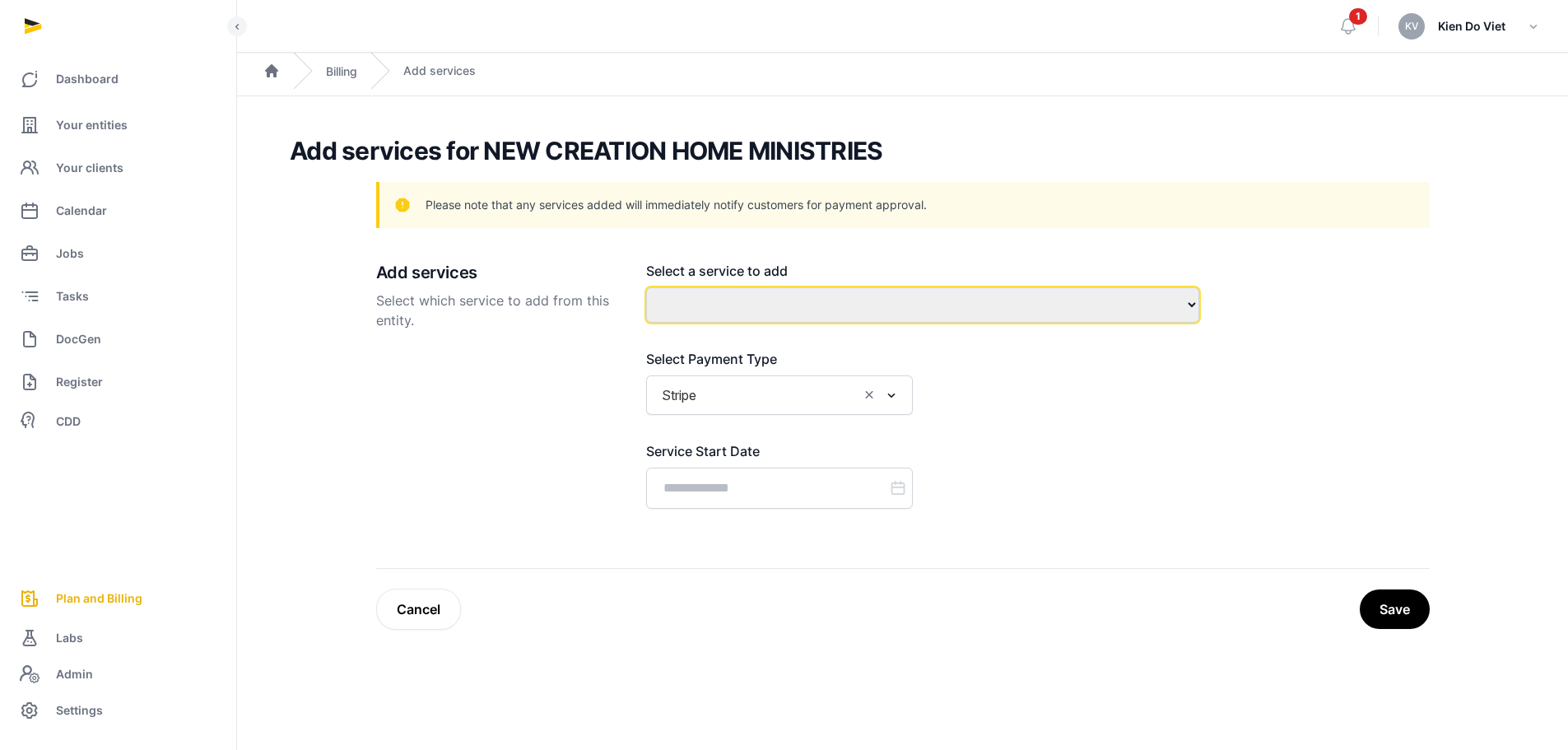 click on "**********" 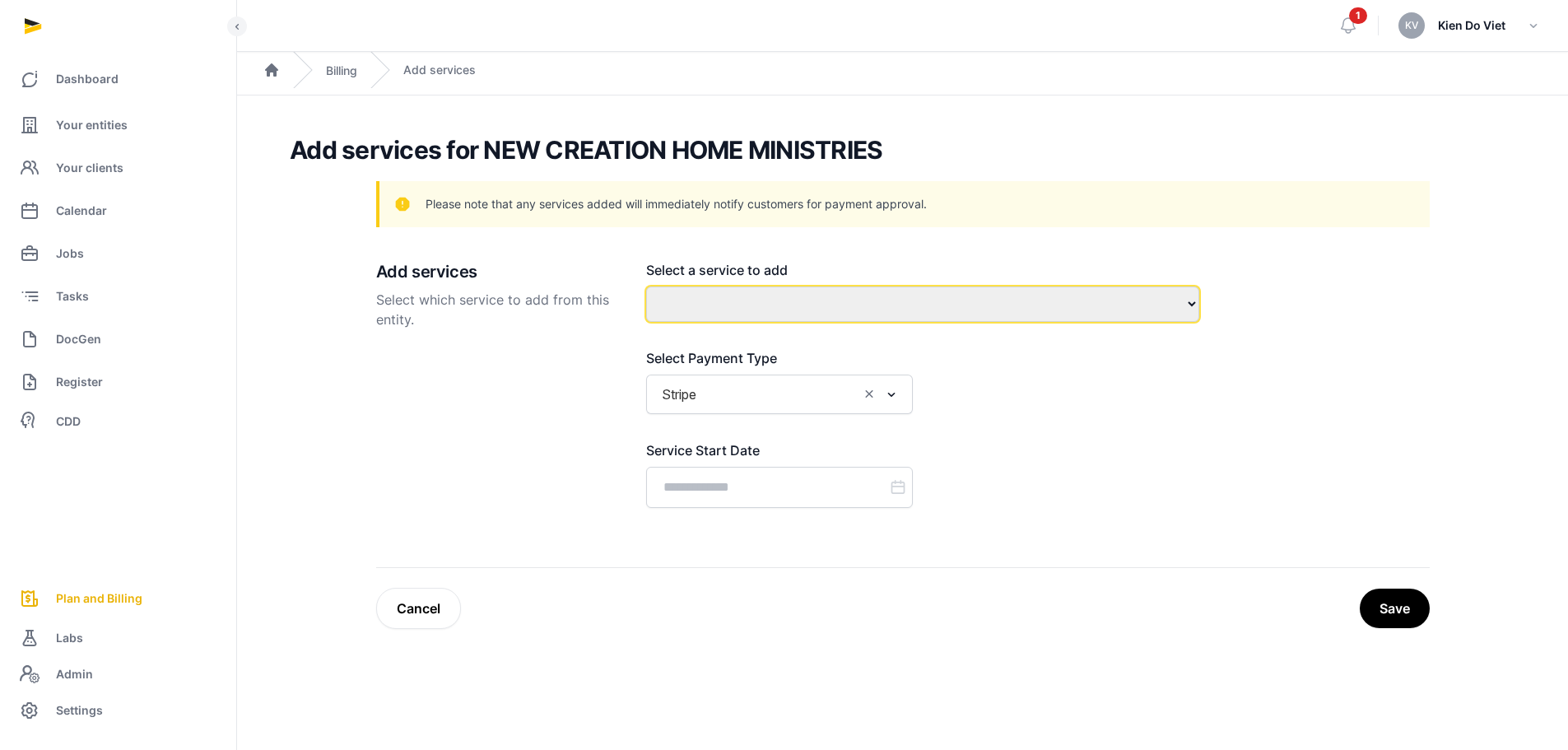 scroll, scrollTop: 0, scrollLeft: 0, axis: both 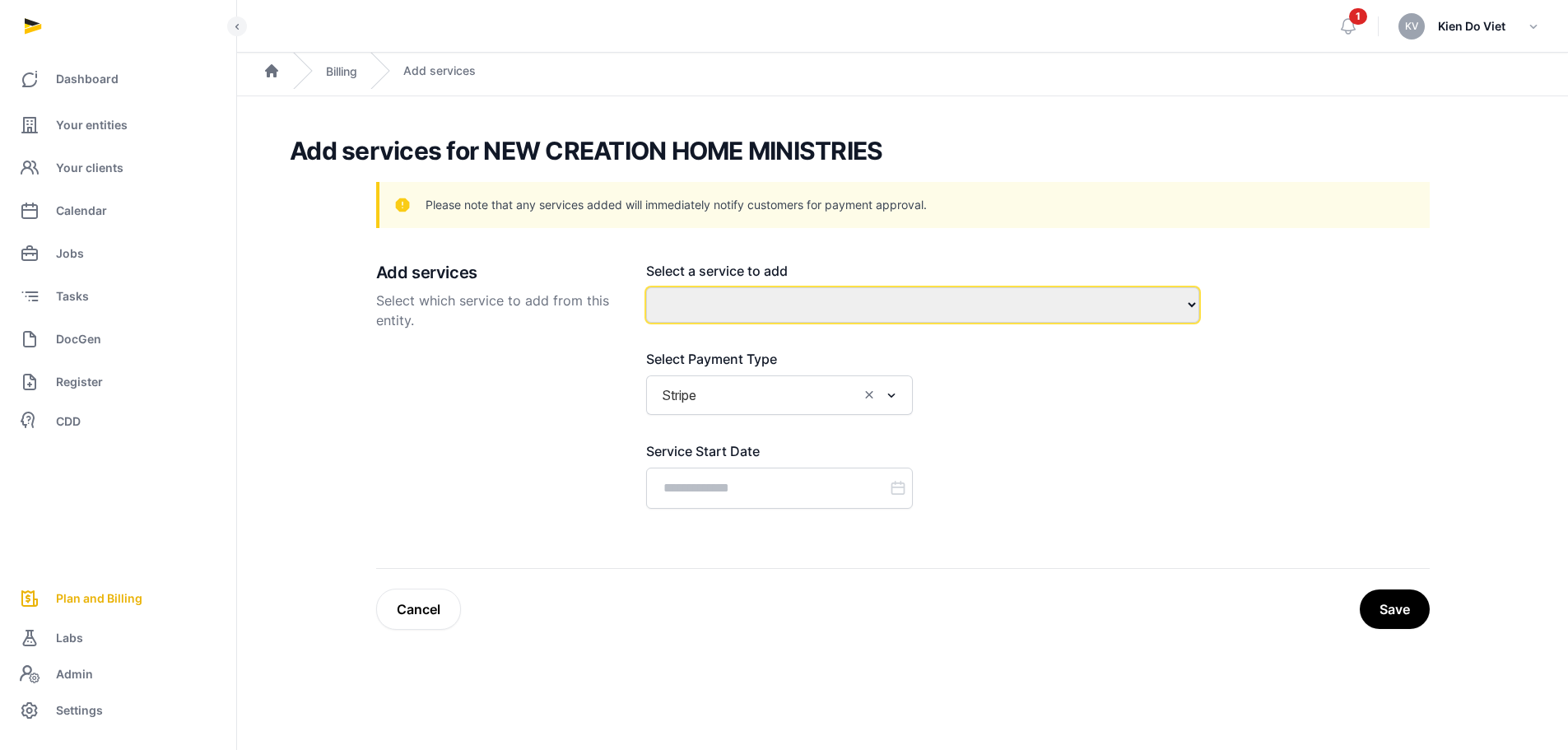 click on "**********" 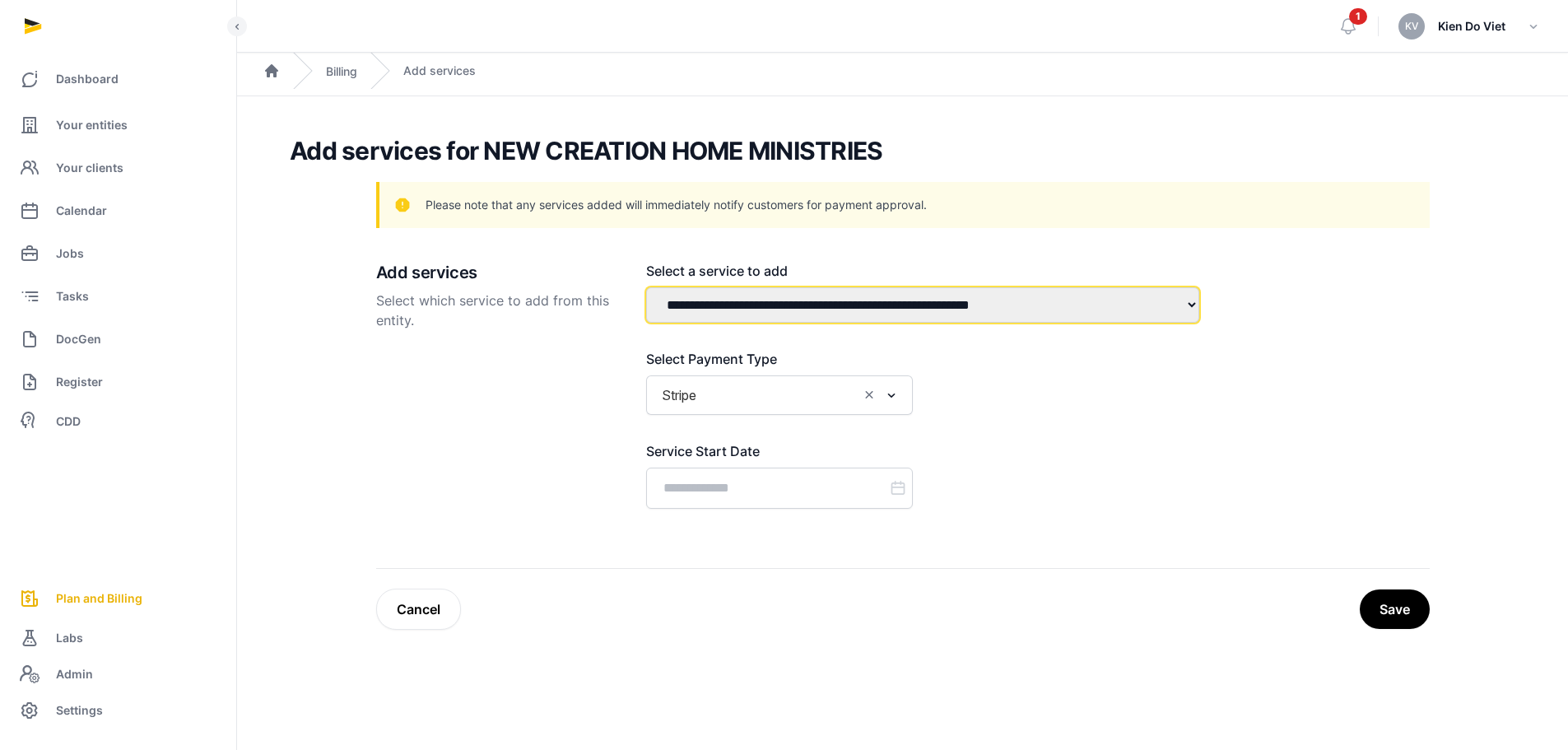 click on "**********" 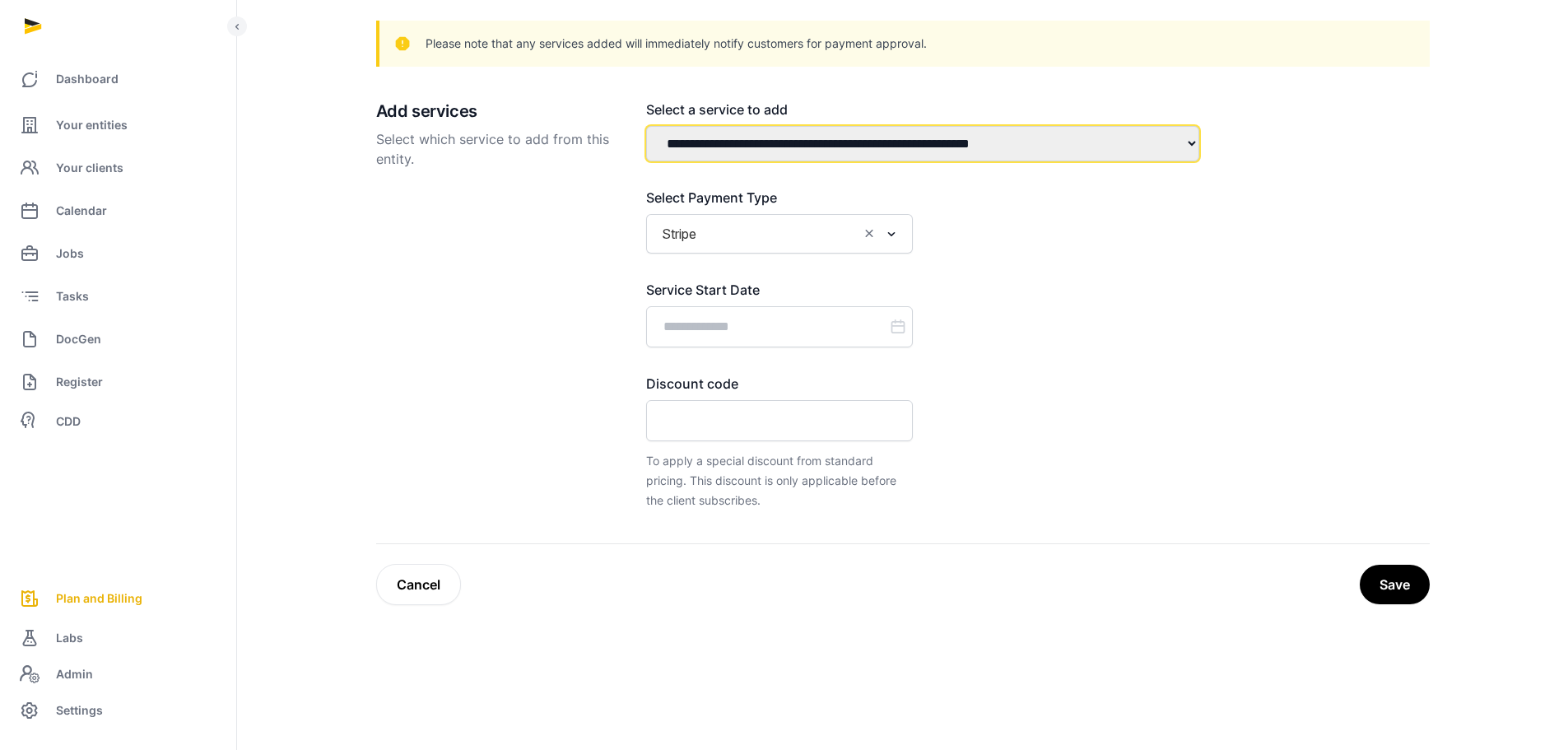 scroll, scrollTop: 165, scrollLeft: 0, axis: vertical 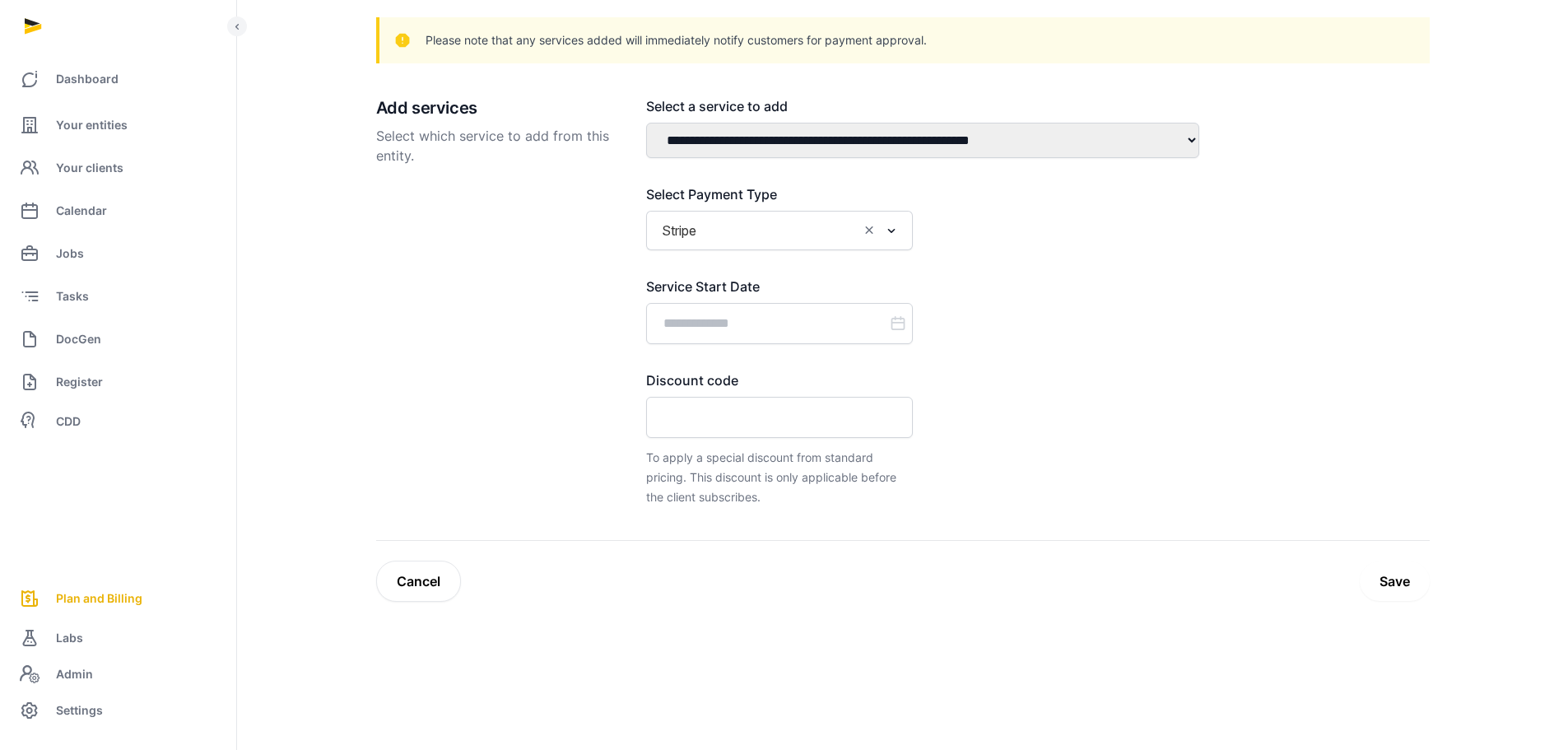 click on "Save" at bounding box center (1394, 581) 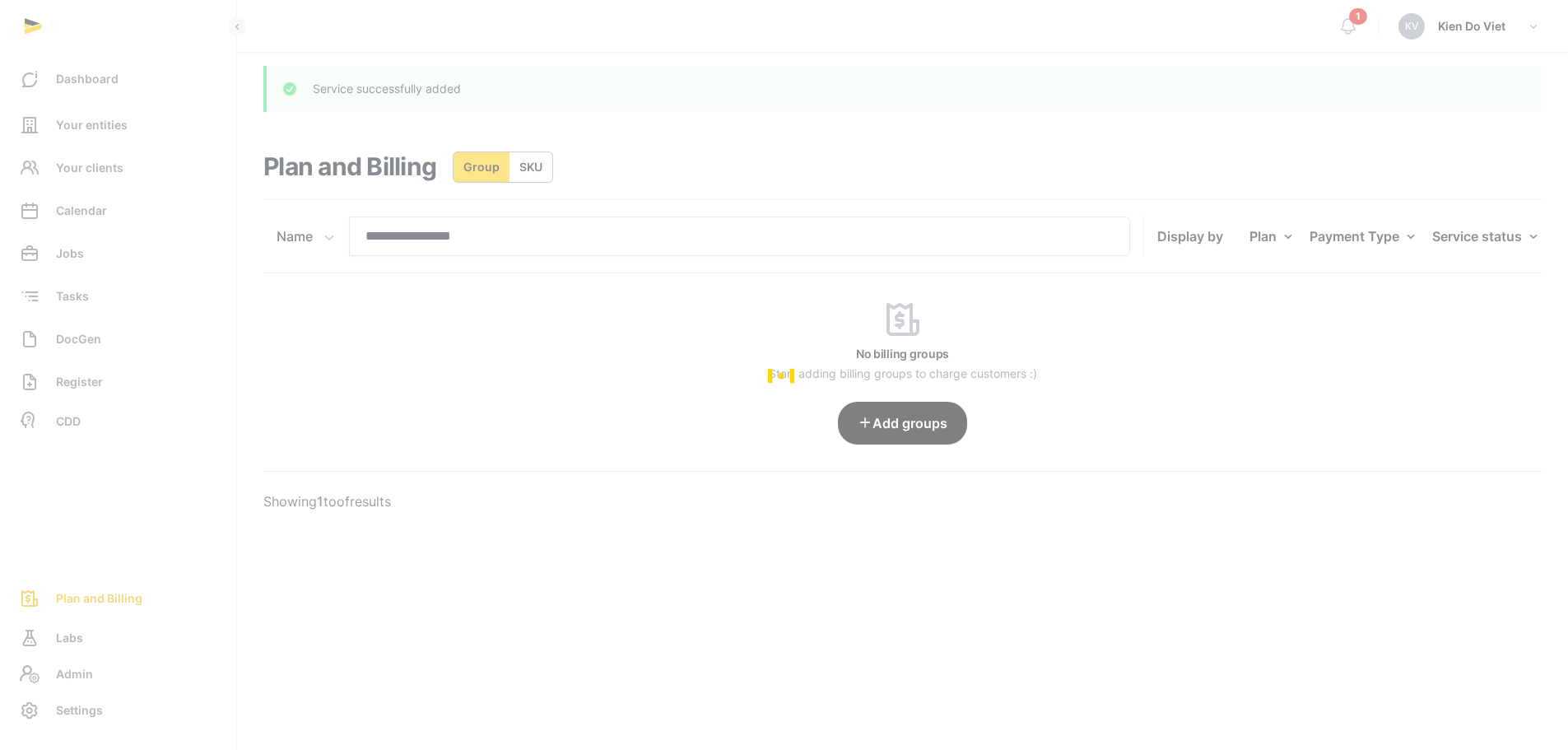 scroll, scrollTop: 0, scrollLeft: 0, axis: both 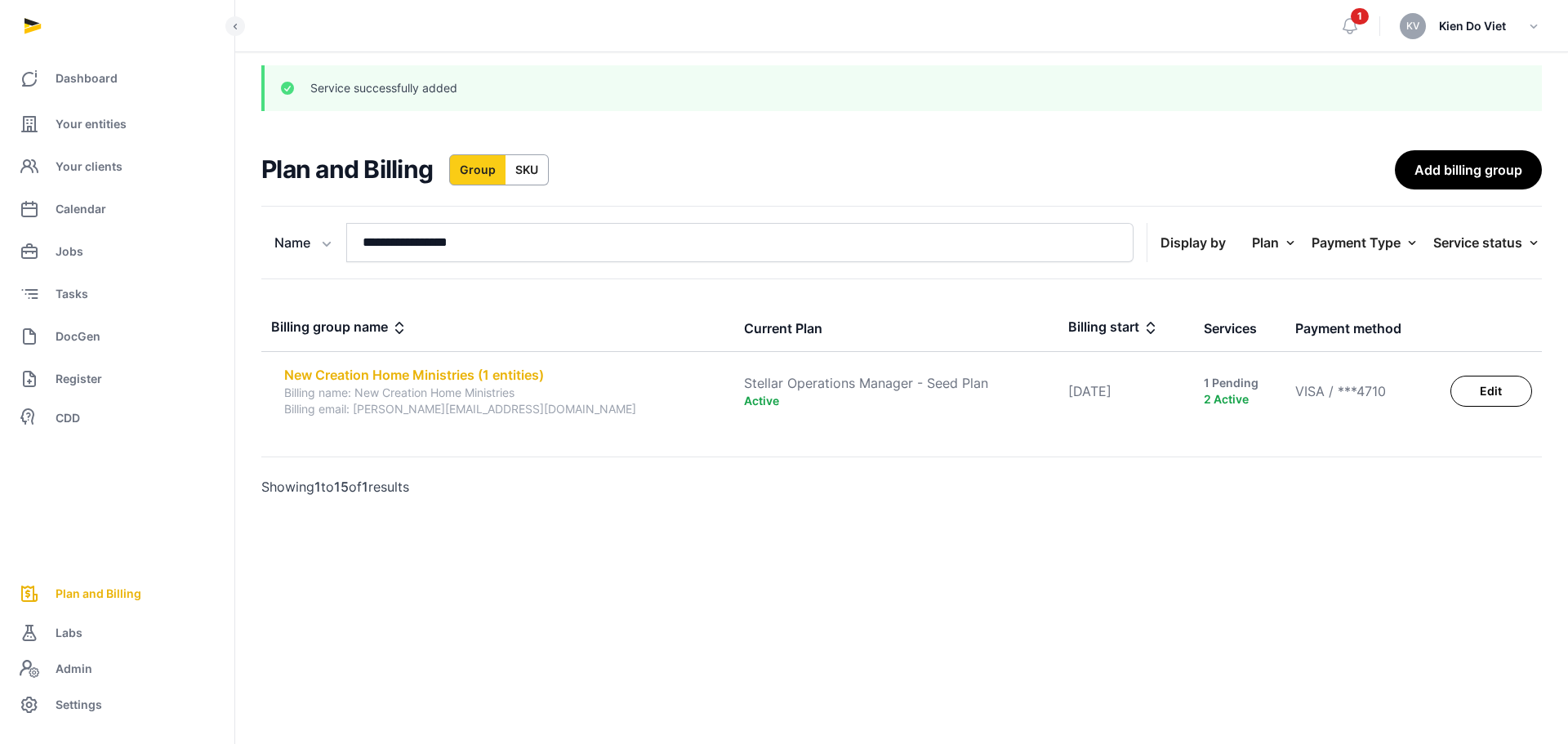 click on "New Creation Home Ministries (1 entities)" at bounding box center (504, 375) 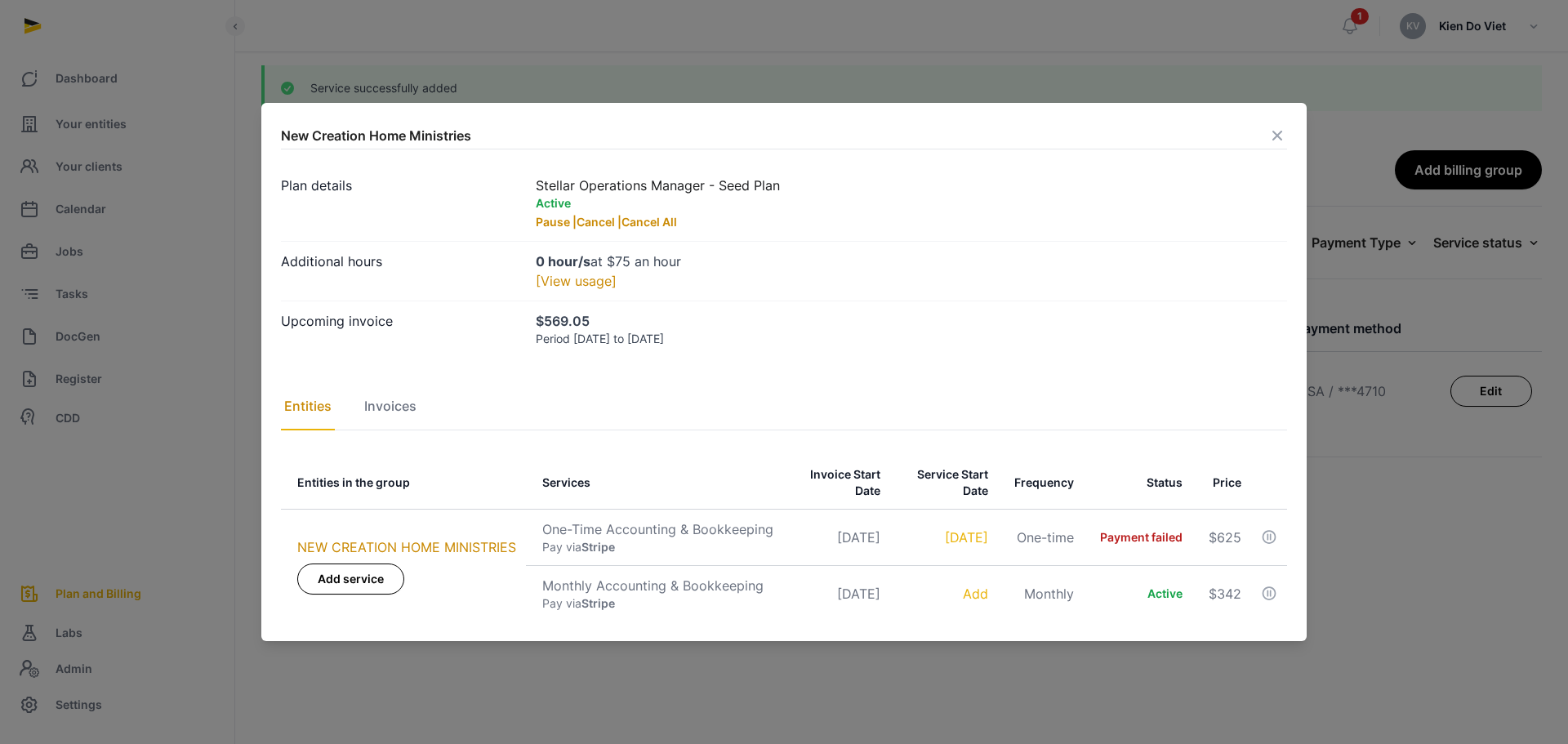 click on "Payment failed" at bounding box center (1141, 537) 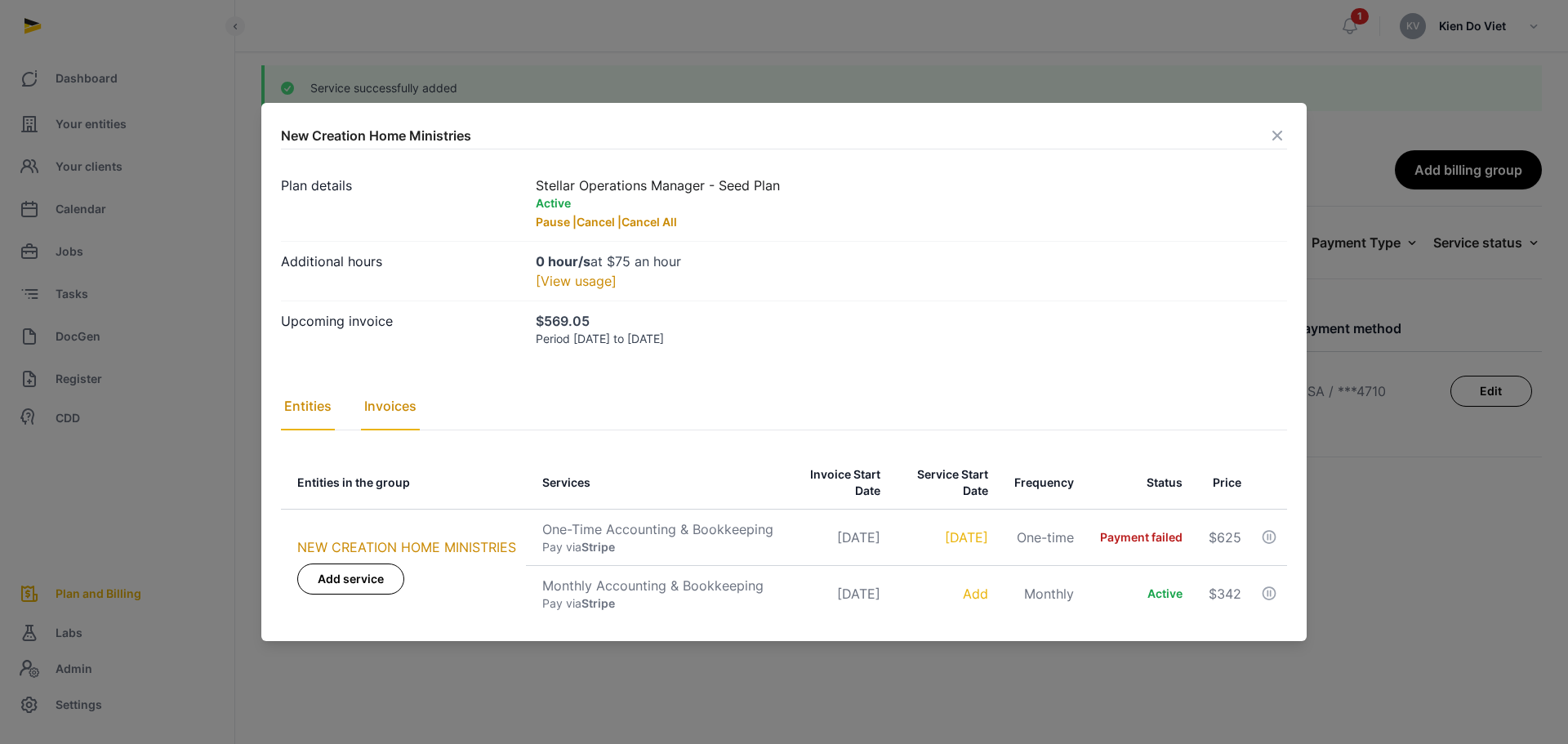 click on "Invoices" at bounding box center [390, 407] 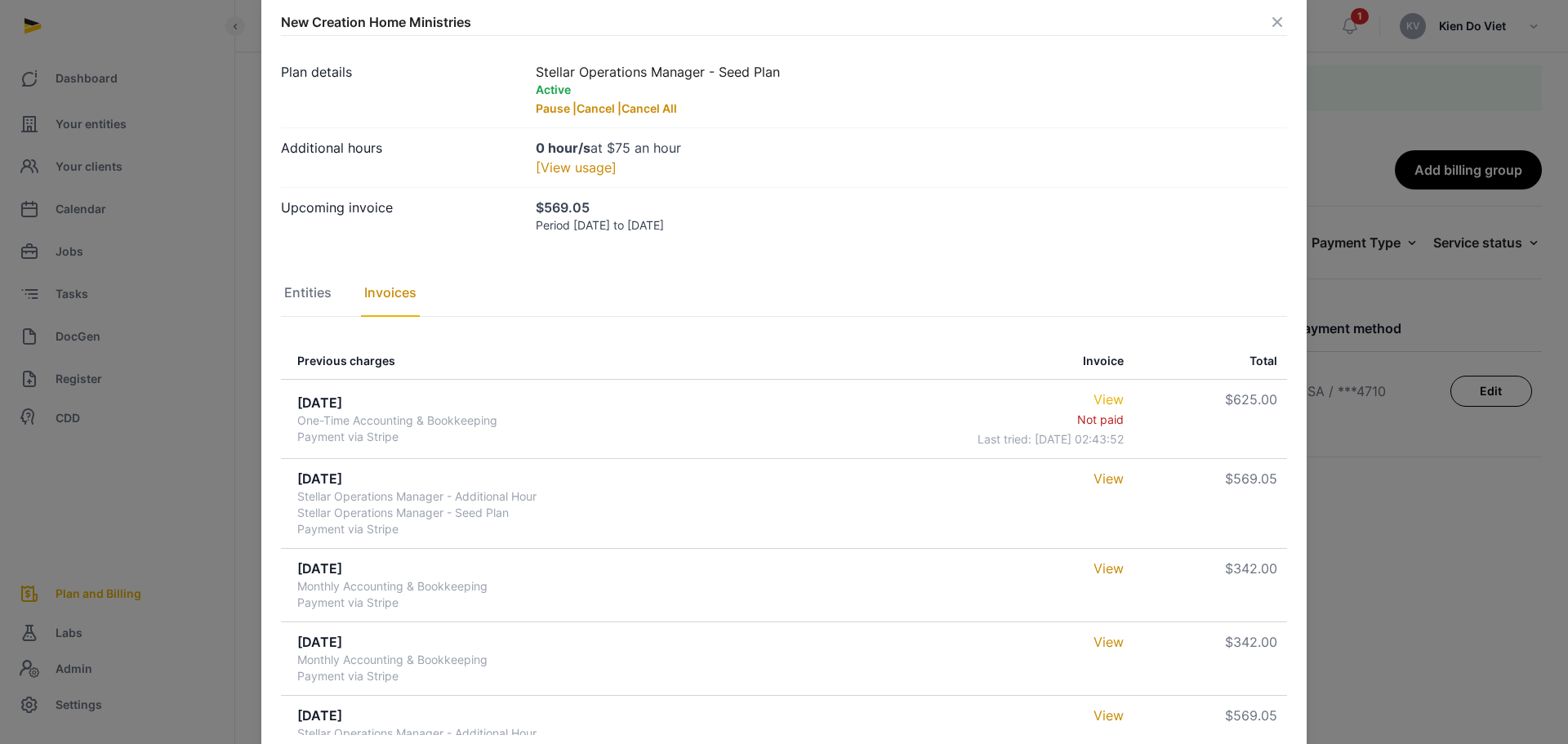 click on "View" at bounding box center (1108, 399) 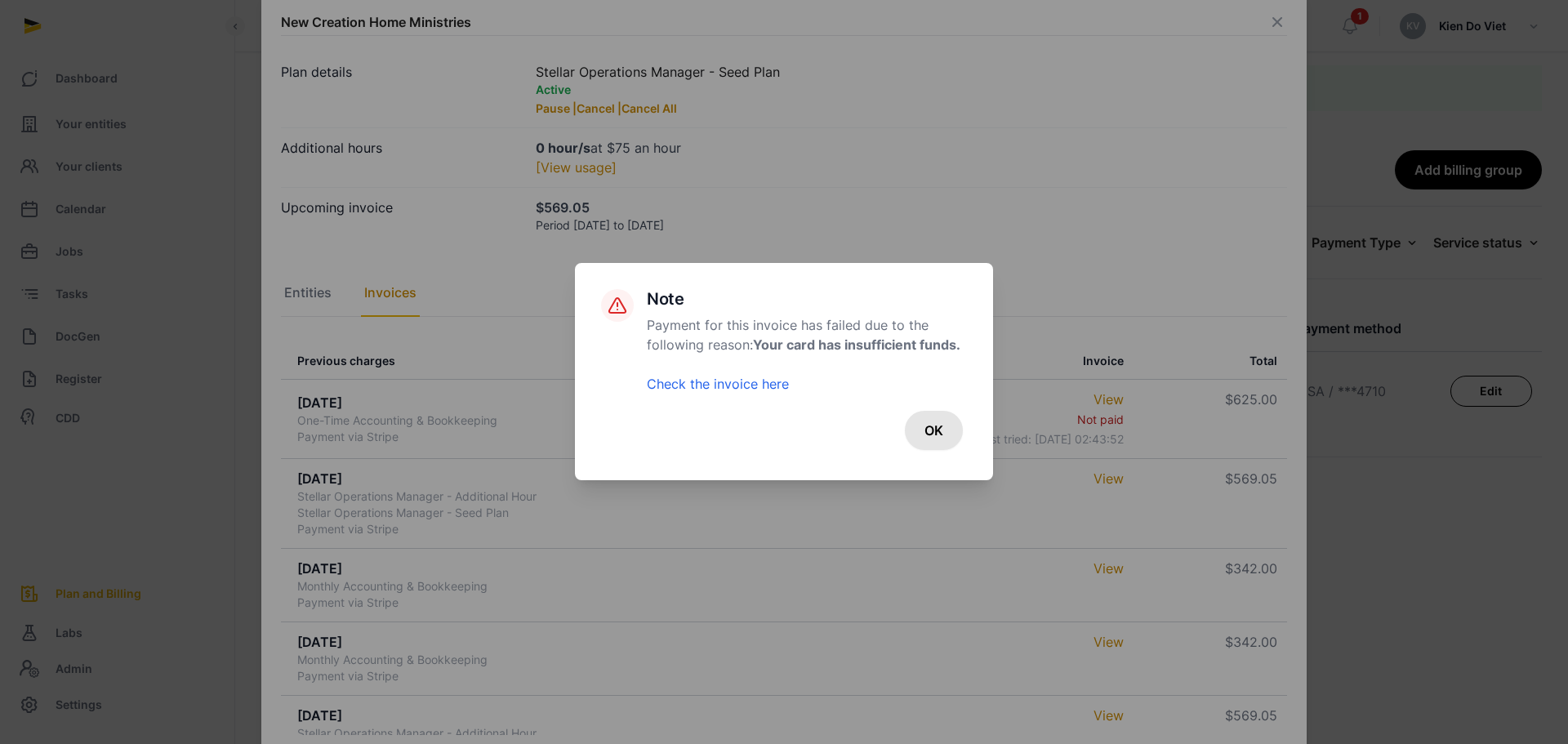 click on "OK" at bounding box center (933, 430) 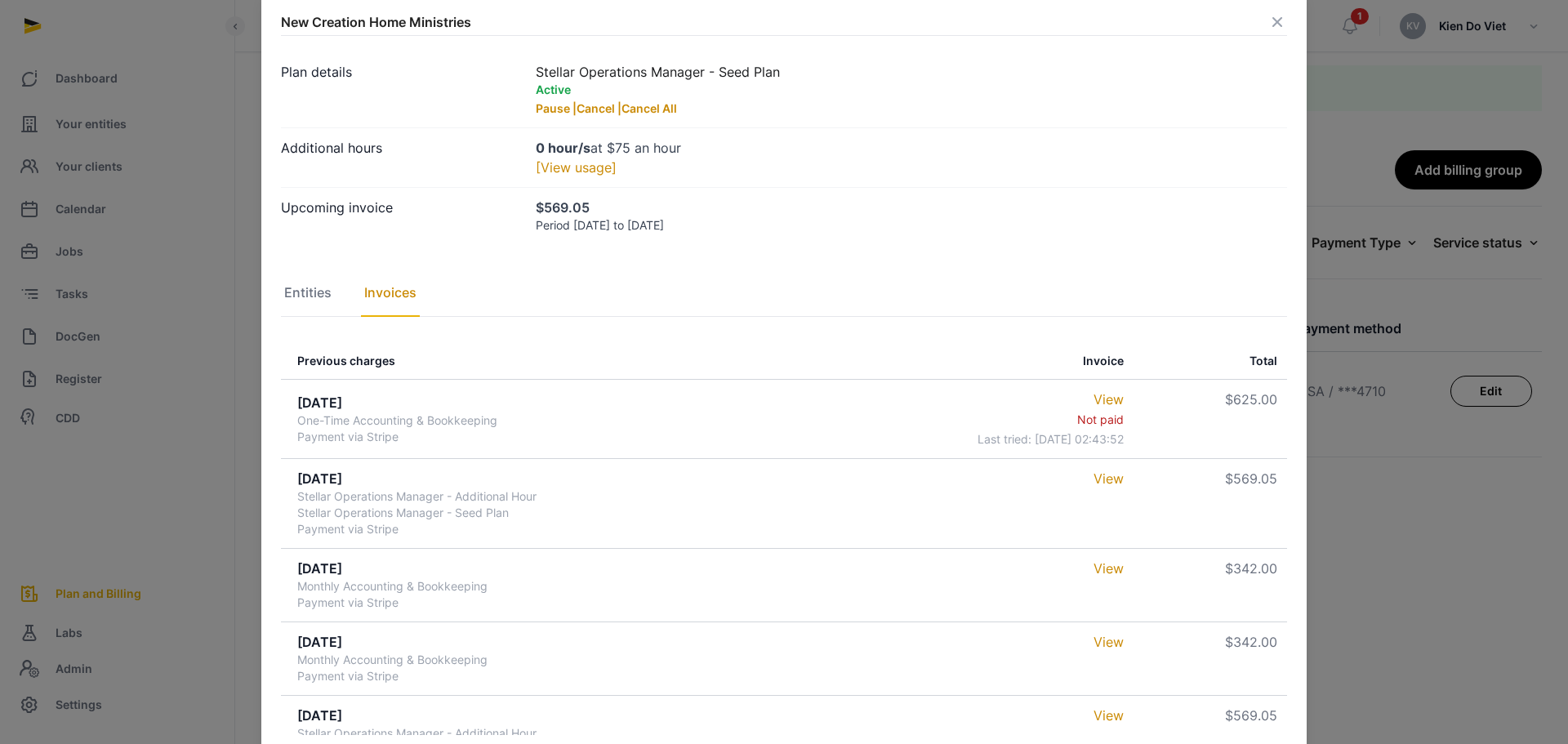click at bounding box center (1277, 22) 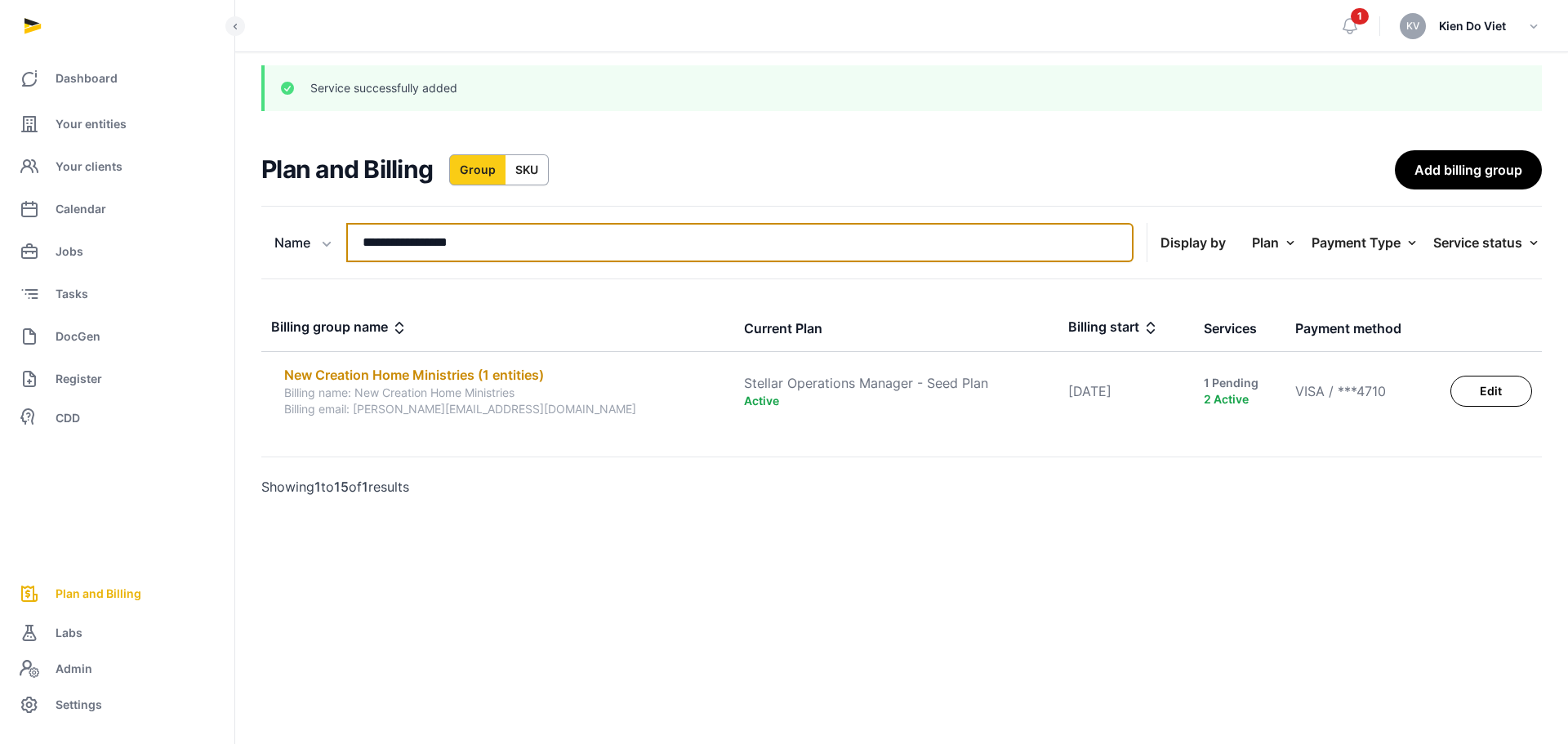 click on "**********" at bounding box center [740, 243] 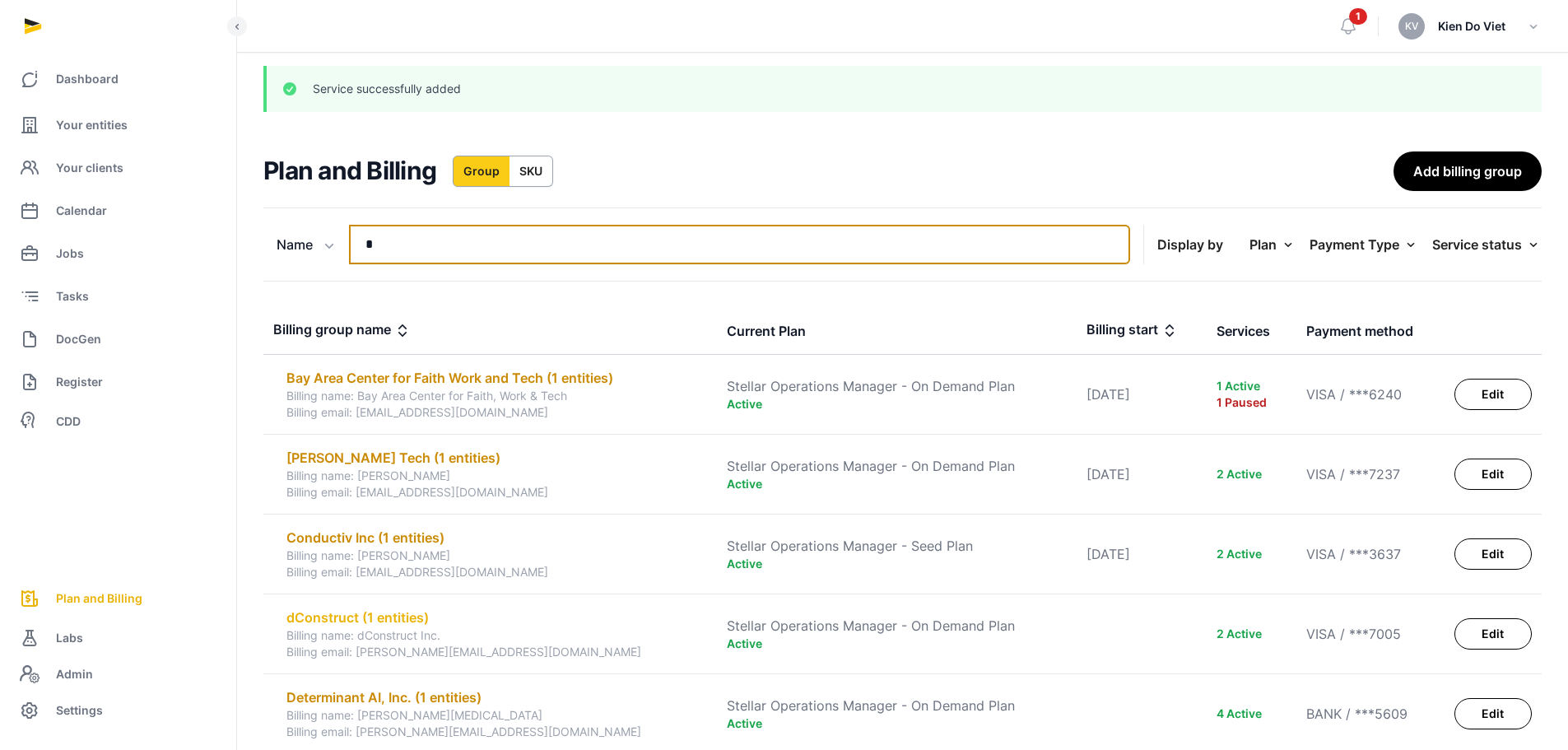 type on "*" 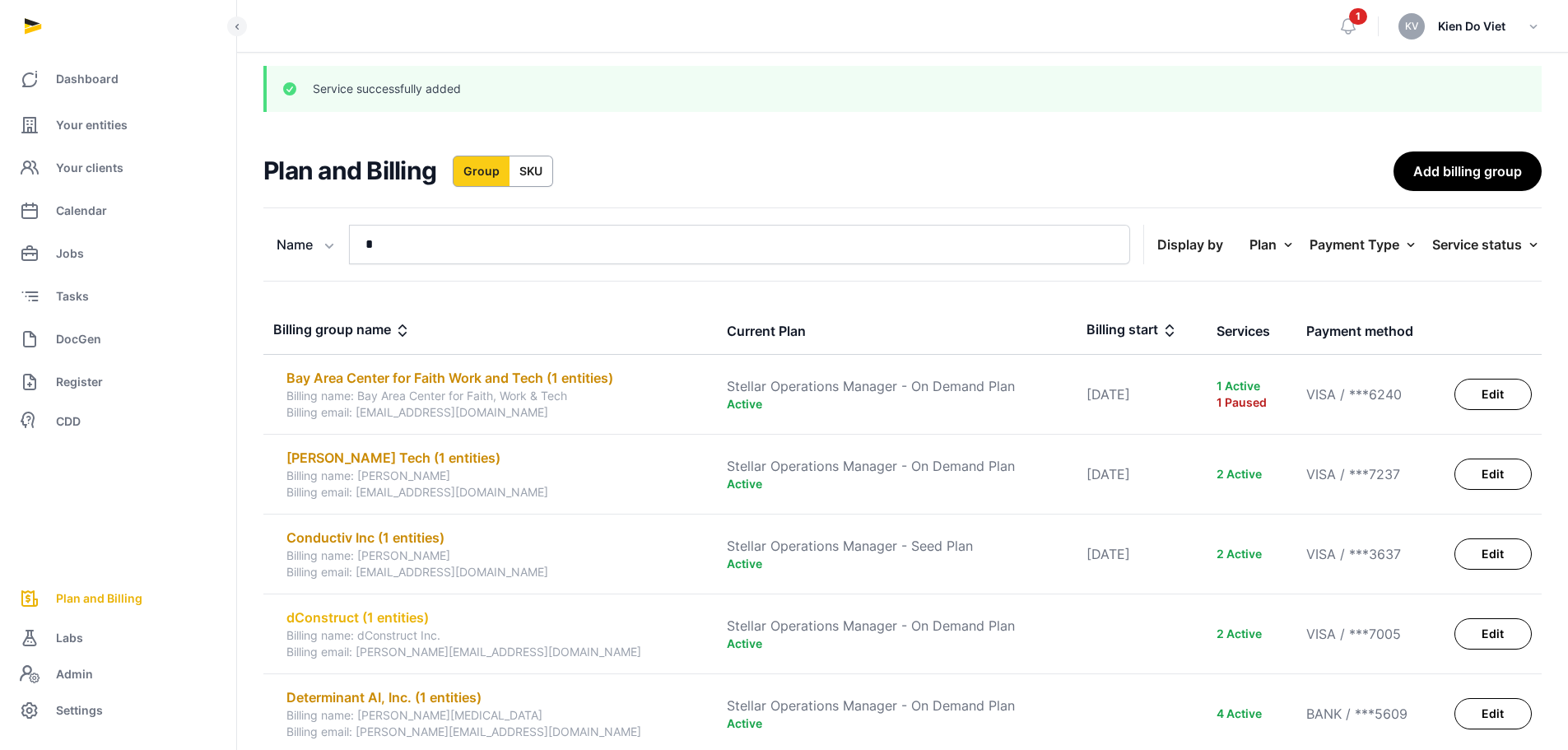 click on "dConstruct (1 entities)" at bounding box center (496, 617) 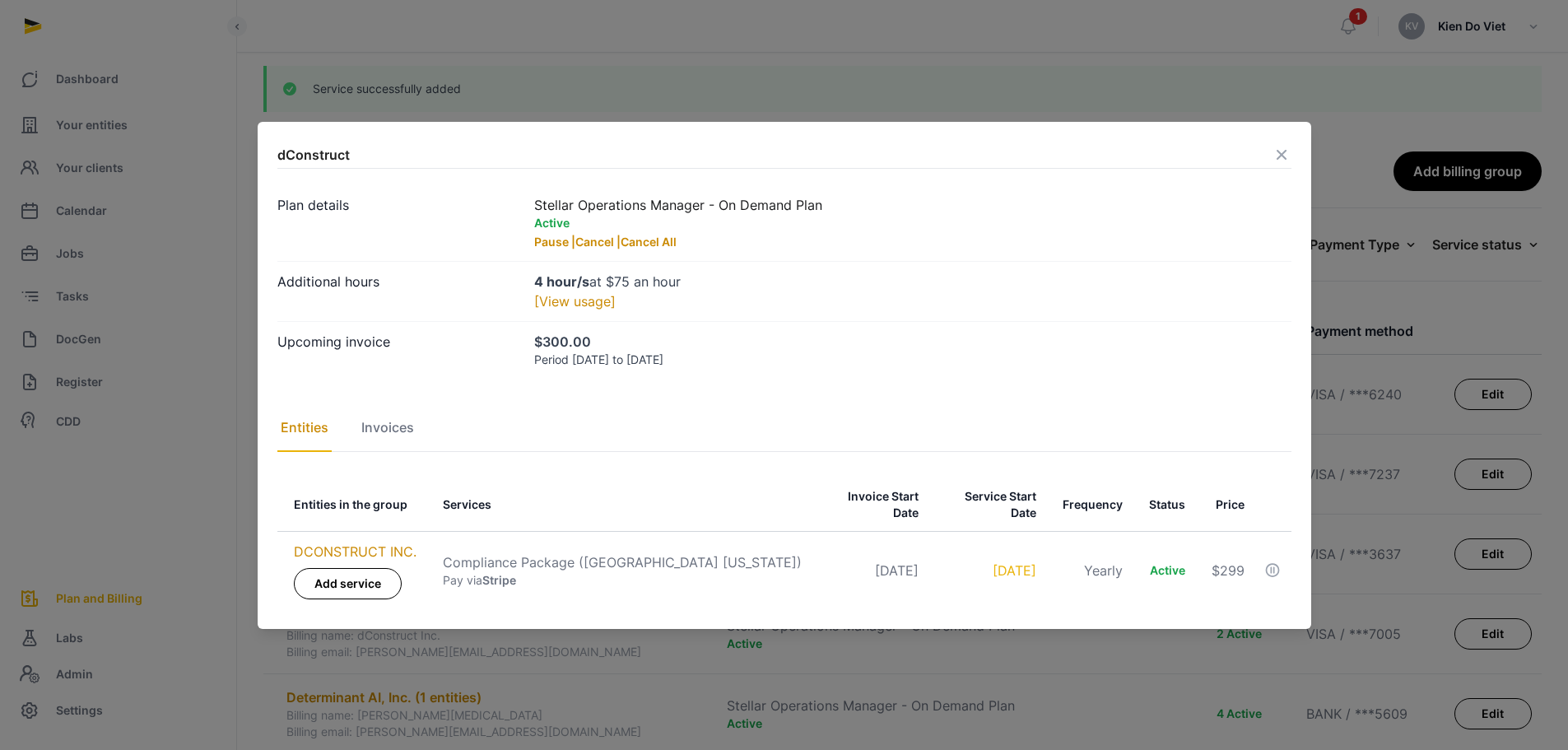 click at bounding box center (1282, 155) 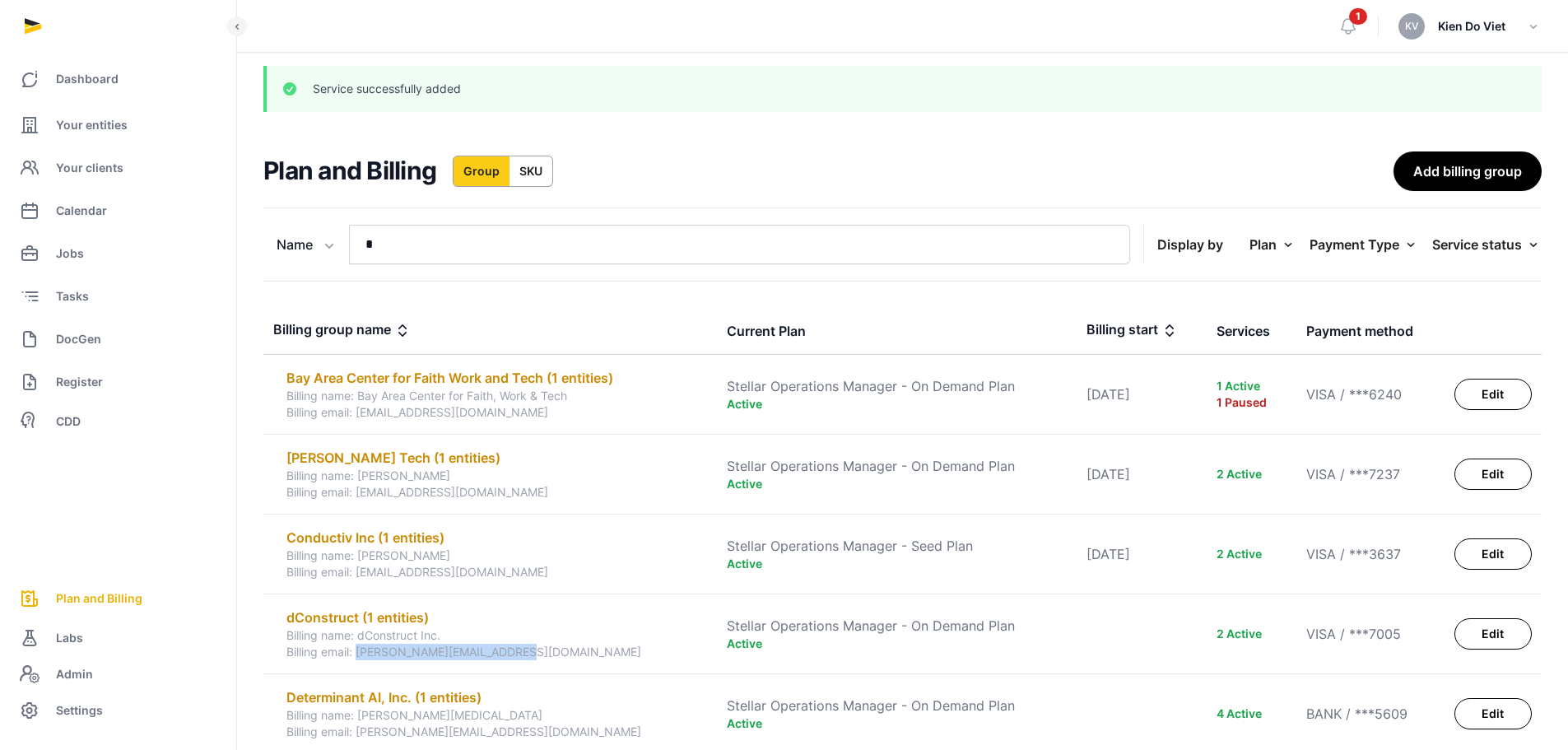 drag, startPoint x: 538, startPoint y: 652, endPoint x: 359, endPoint y: 649, distance: 179.0251 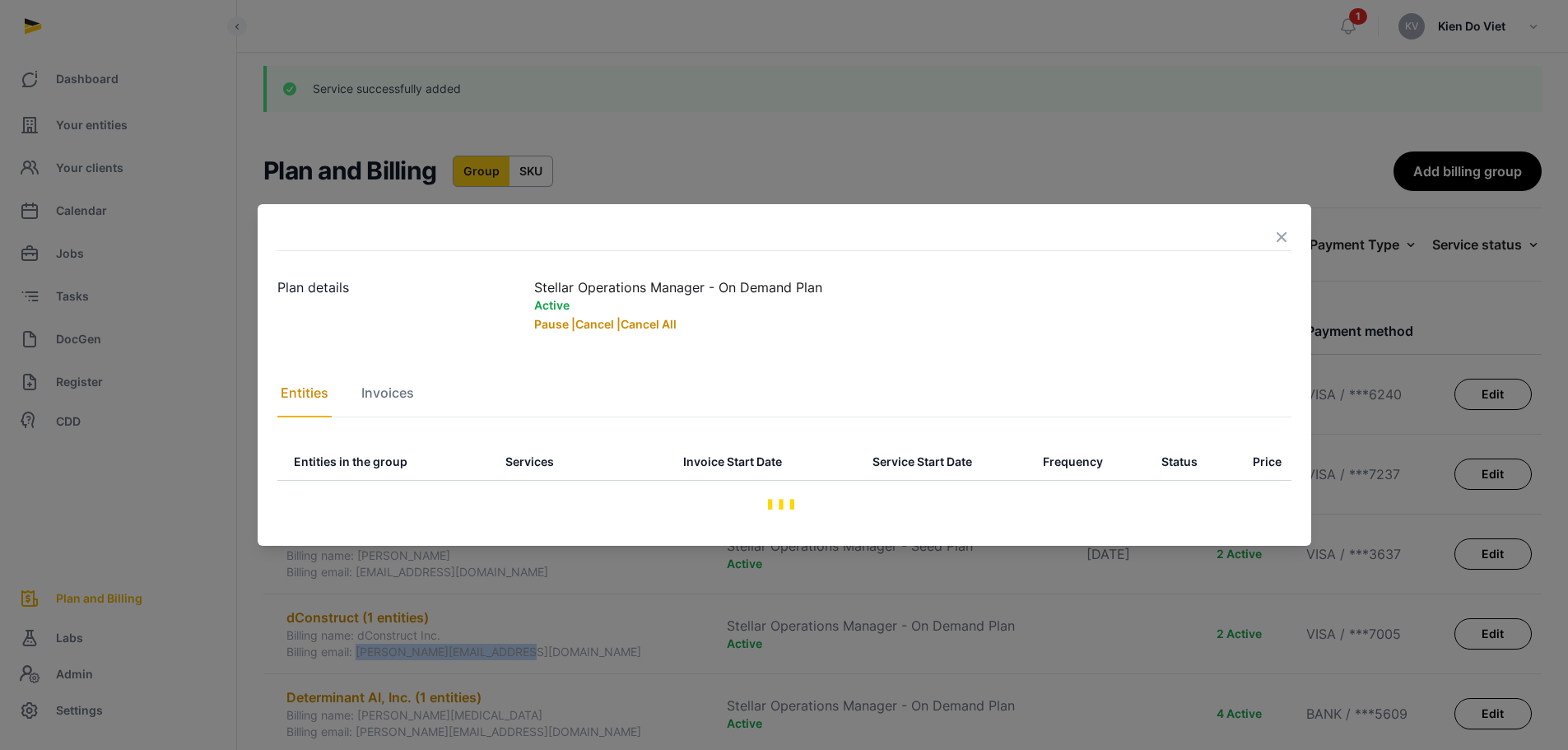 copy on "[PERSON_NAME][EMAIL_ADDRESS][DOMAIN_NAME]" 